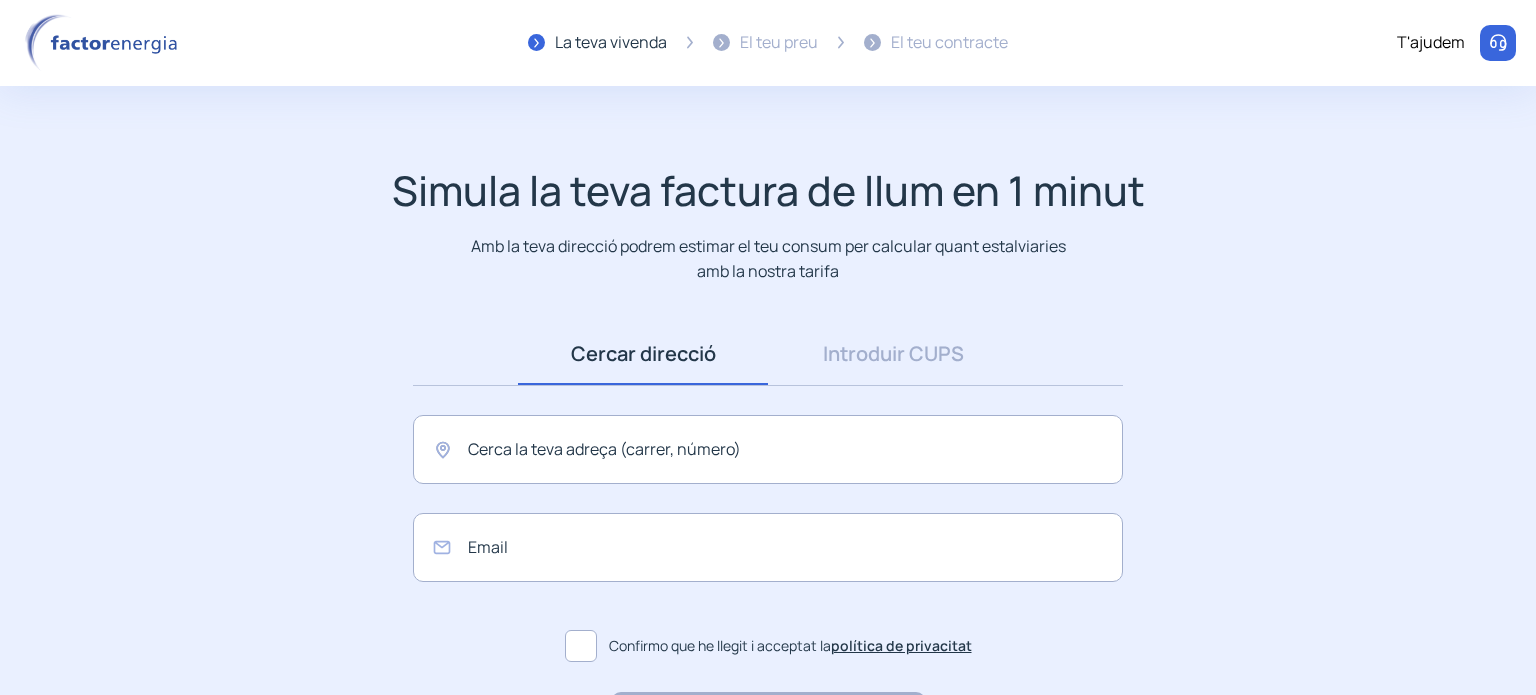 scroll, scrollTop: 0, scrollLeft: 0, axis: both 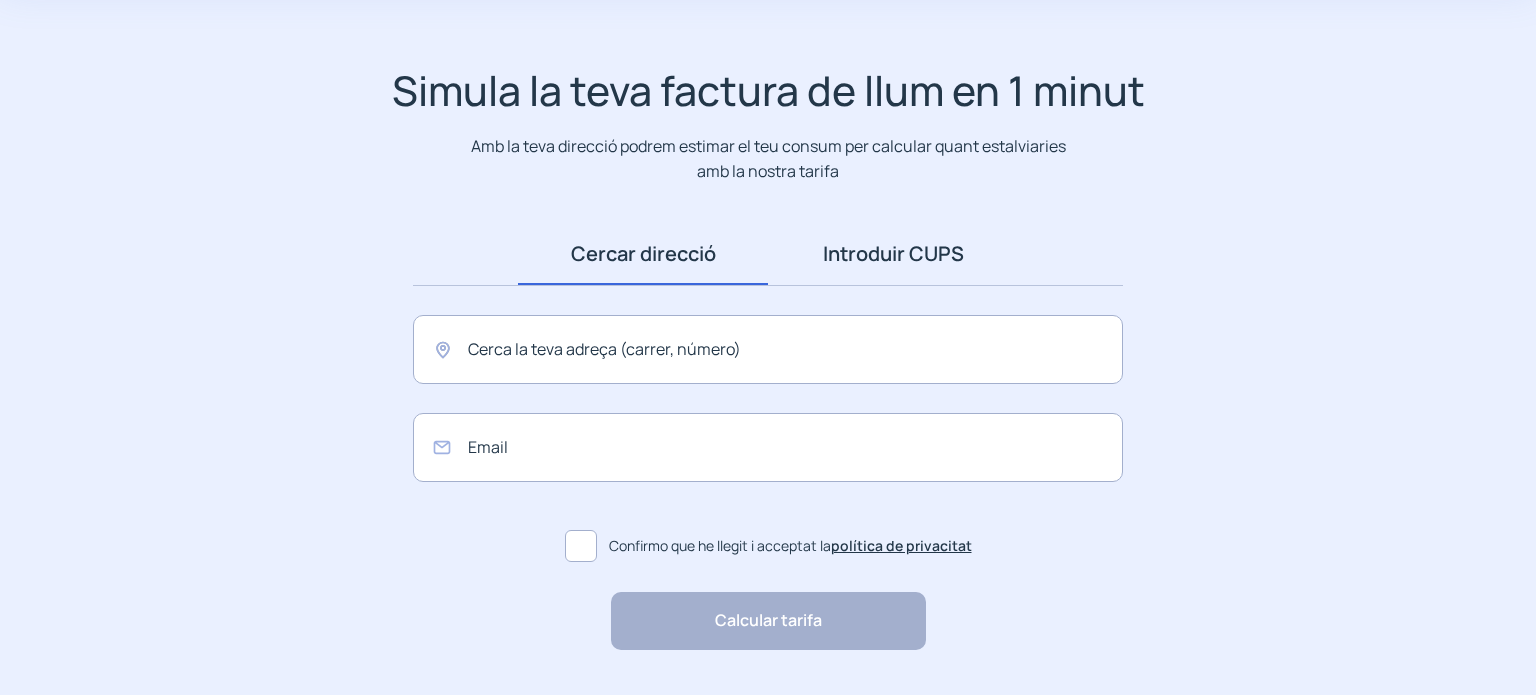 click on "Introduir CUPS" at bounding box center (893, 254) 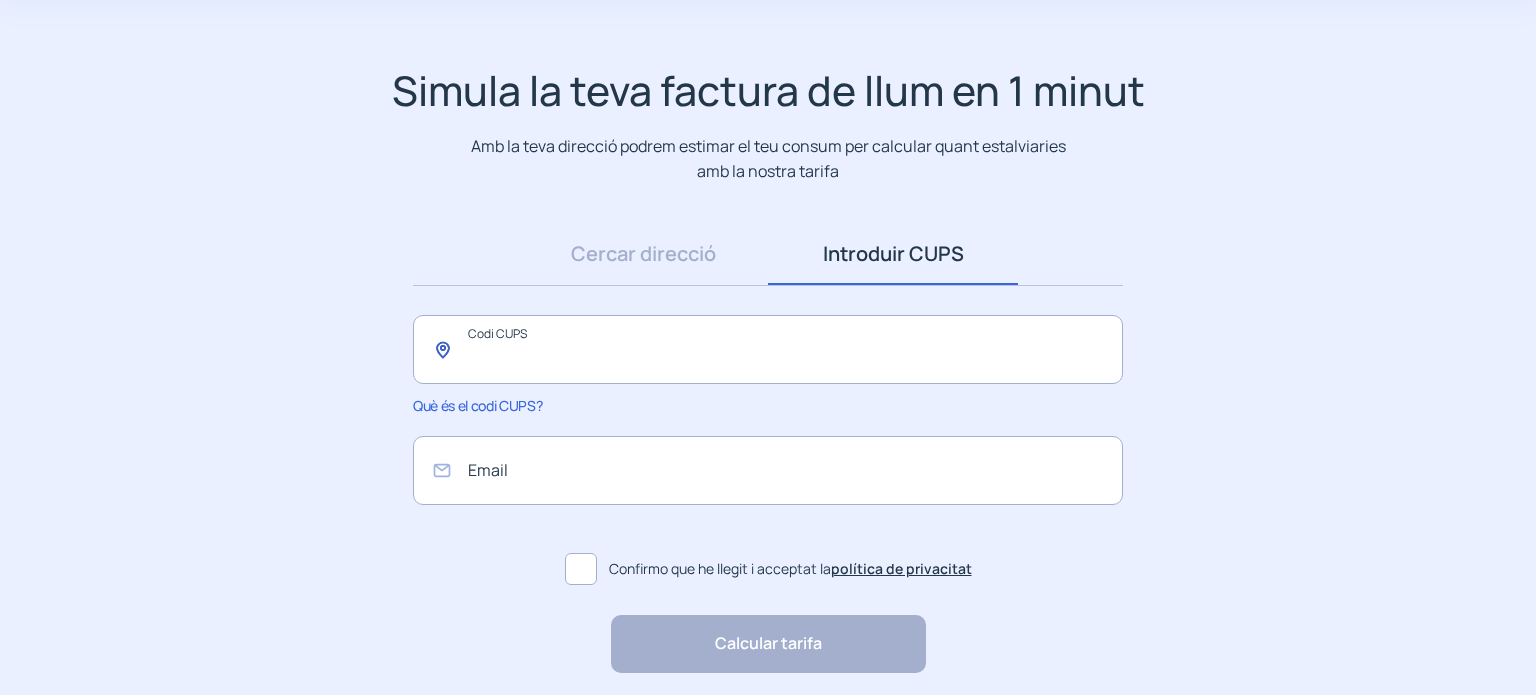 click at bounding box center (768, 349) 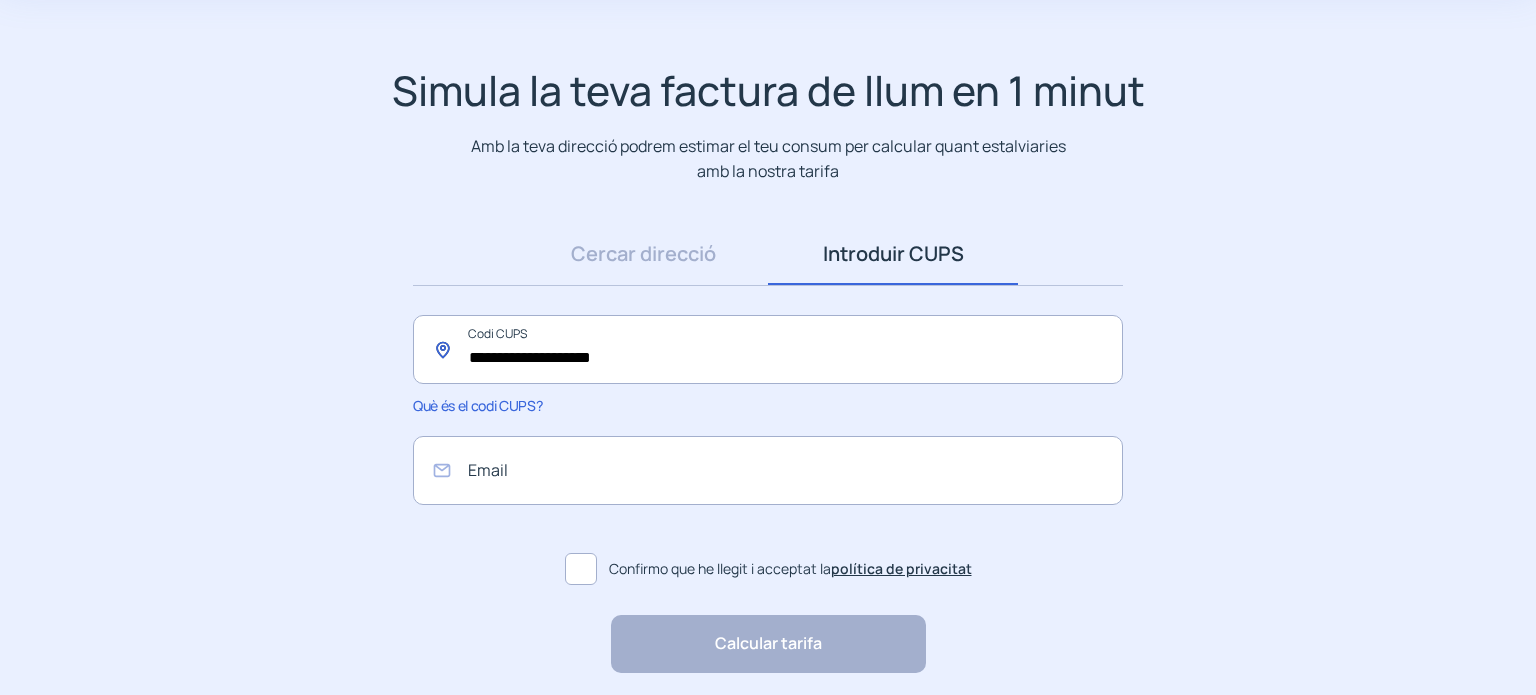 type on "**********" 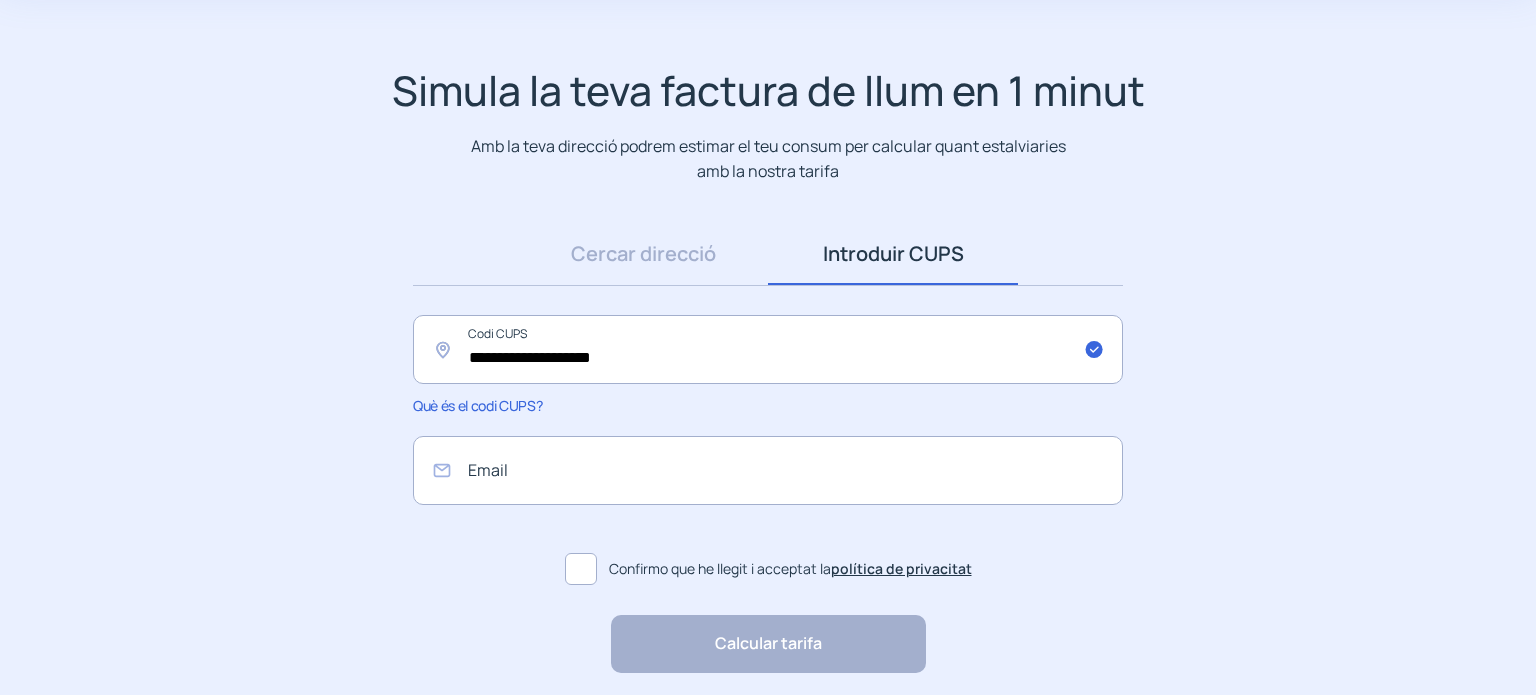 click on "**********" at bounding box center [768, 369] 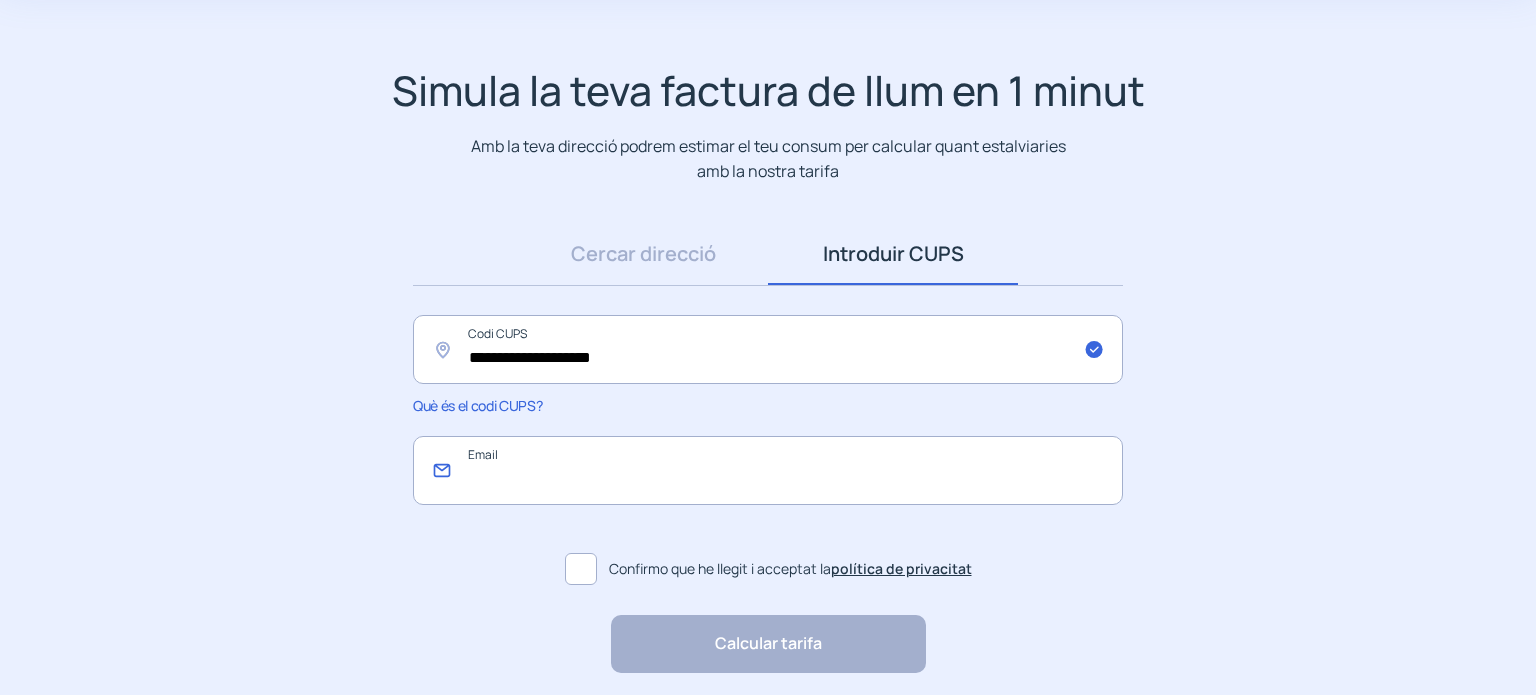 click at bounding box center [768, 470] 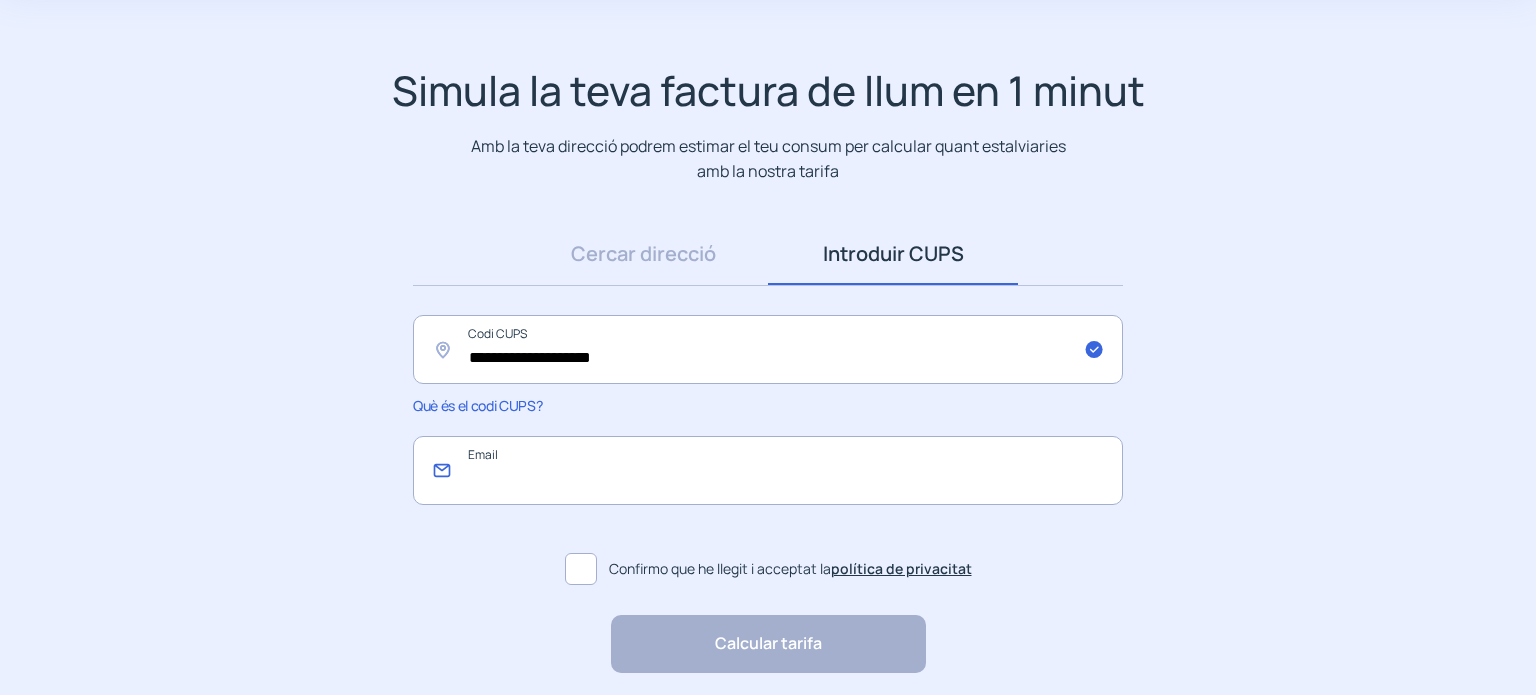 type on "**********" 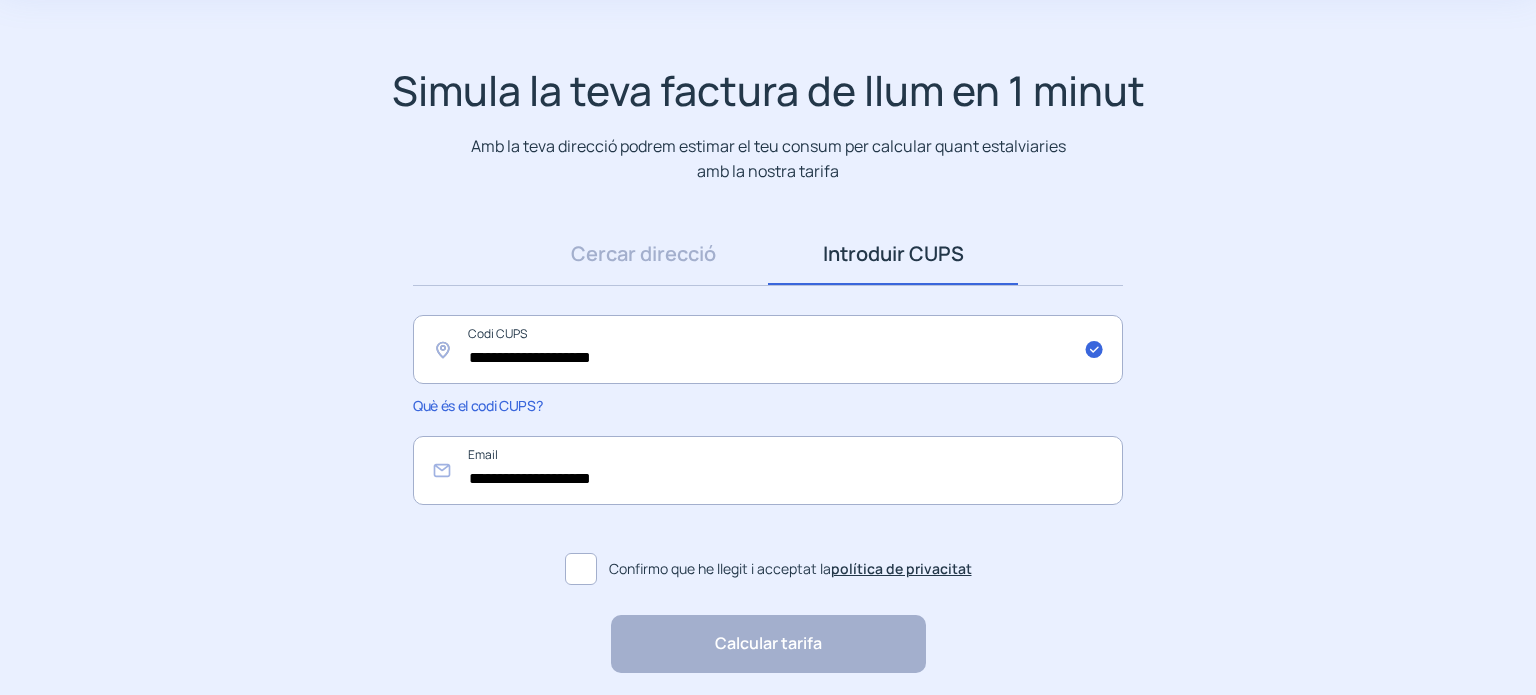 click on "**********" at bounding box center (768, 369) 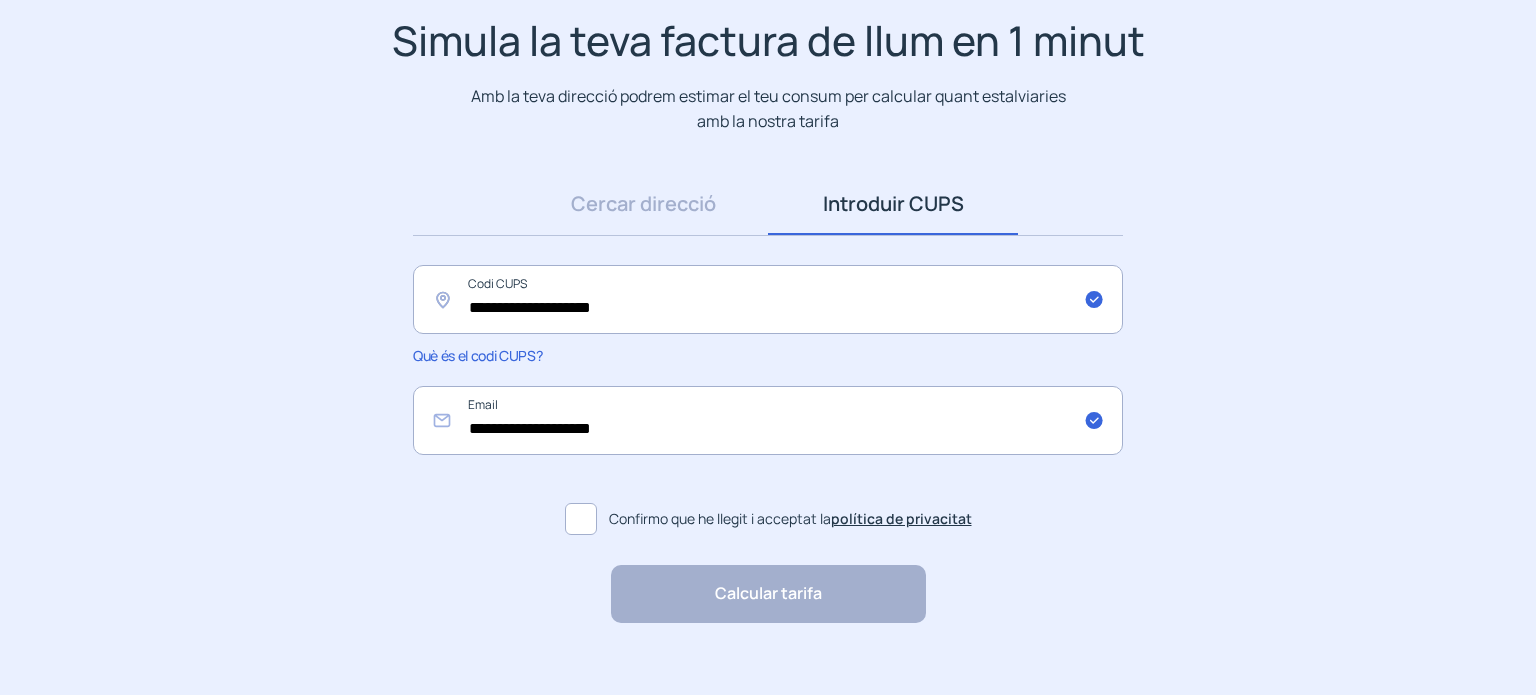 scroll, scrollTop: 177, scrollLeft: 0, axis: vertical 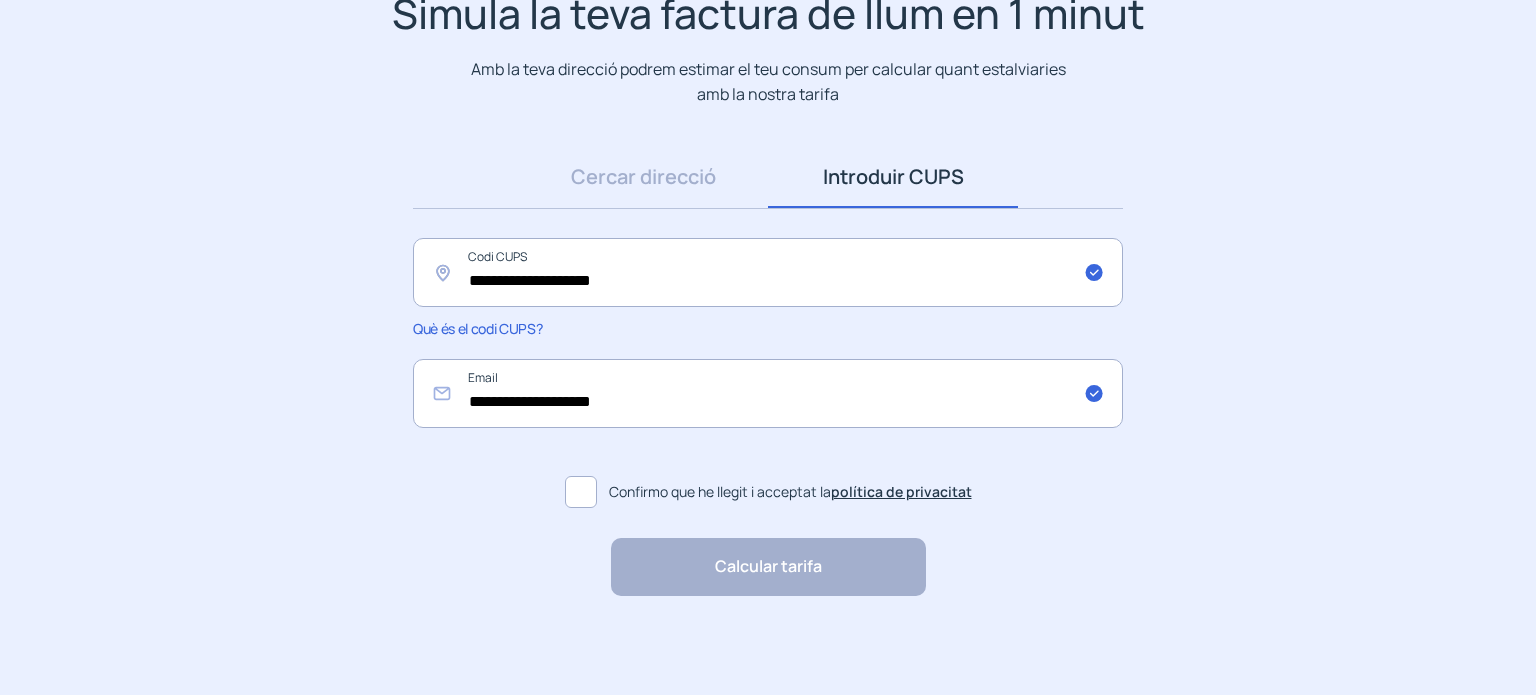 click at bounding box center (581, 492) 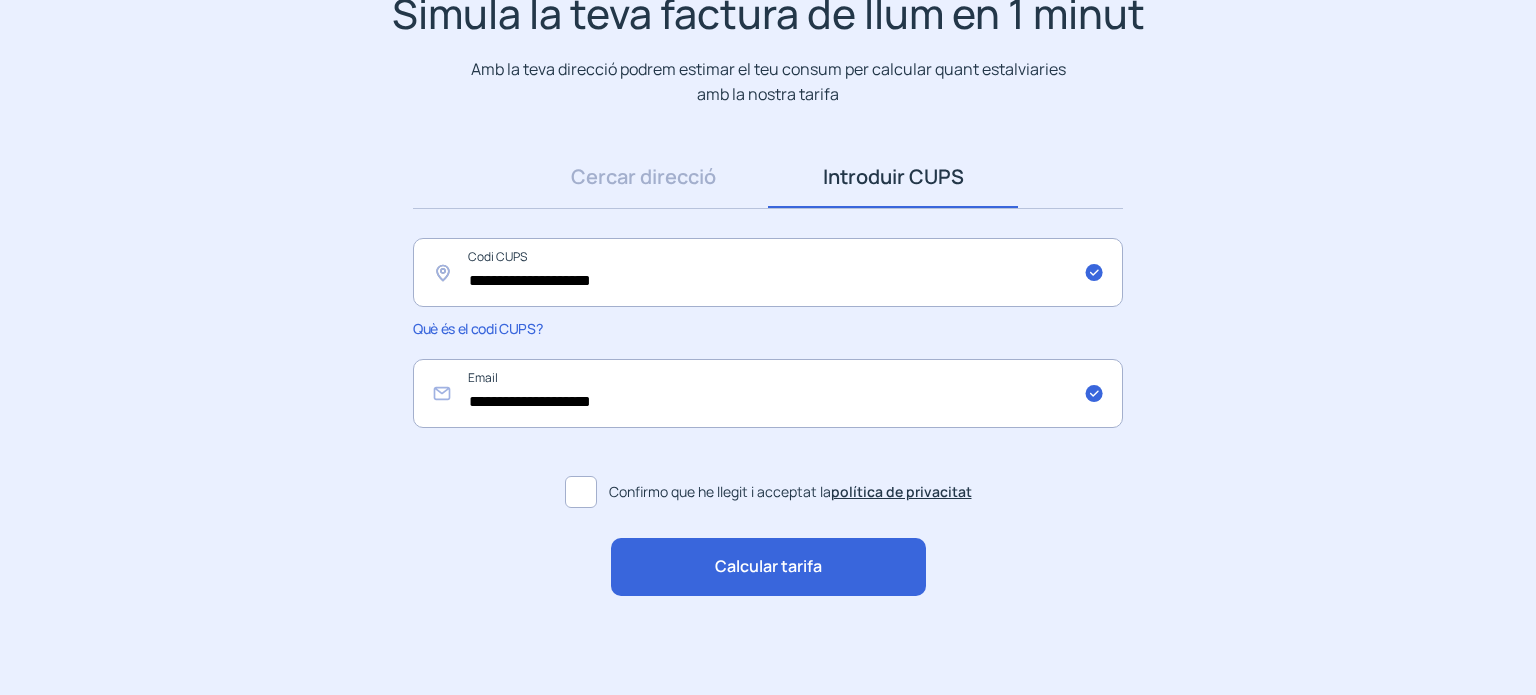 click on "Calcular tarifa" at bounding box center (768, 567) 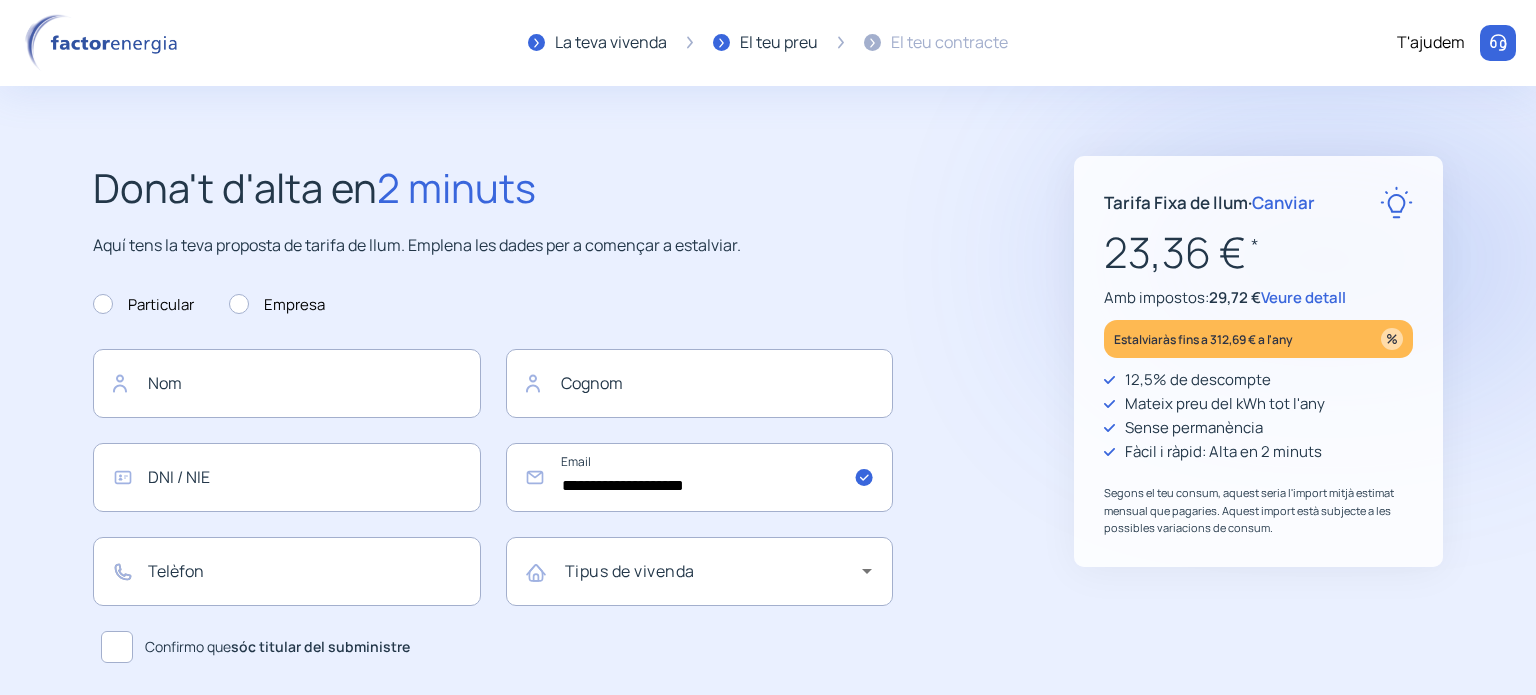scroll, scrollTop: 100, scrollLeft: 0, axis: vertical 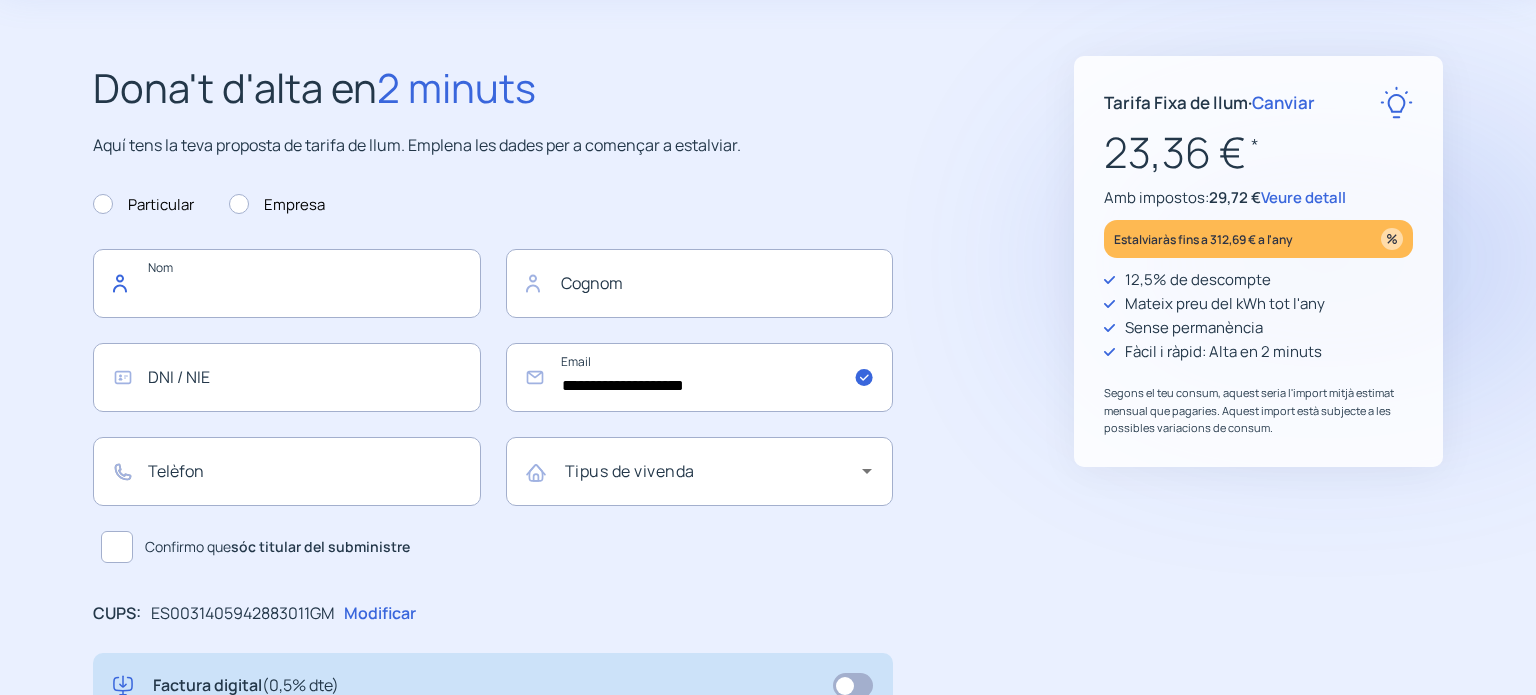 click at bounding box center (287, 283) 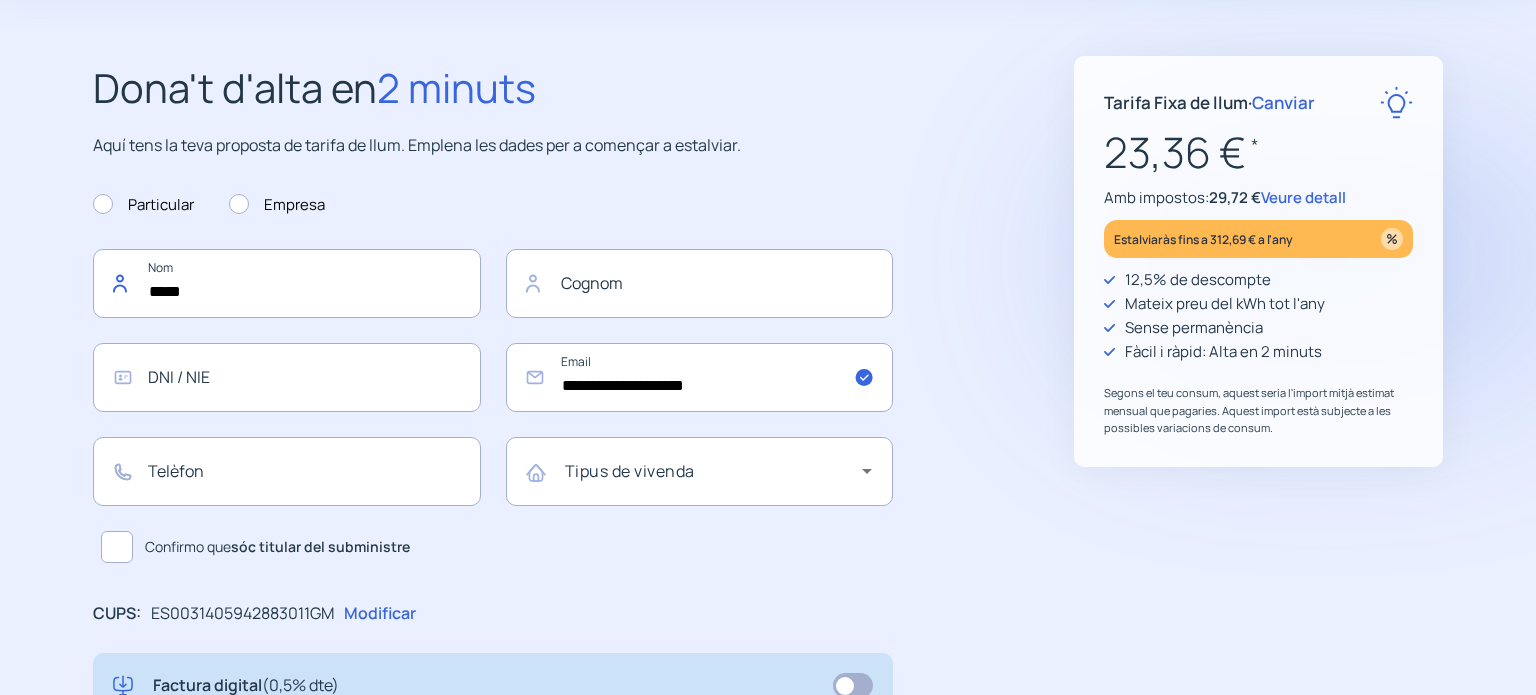 type on "*****" 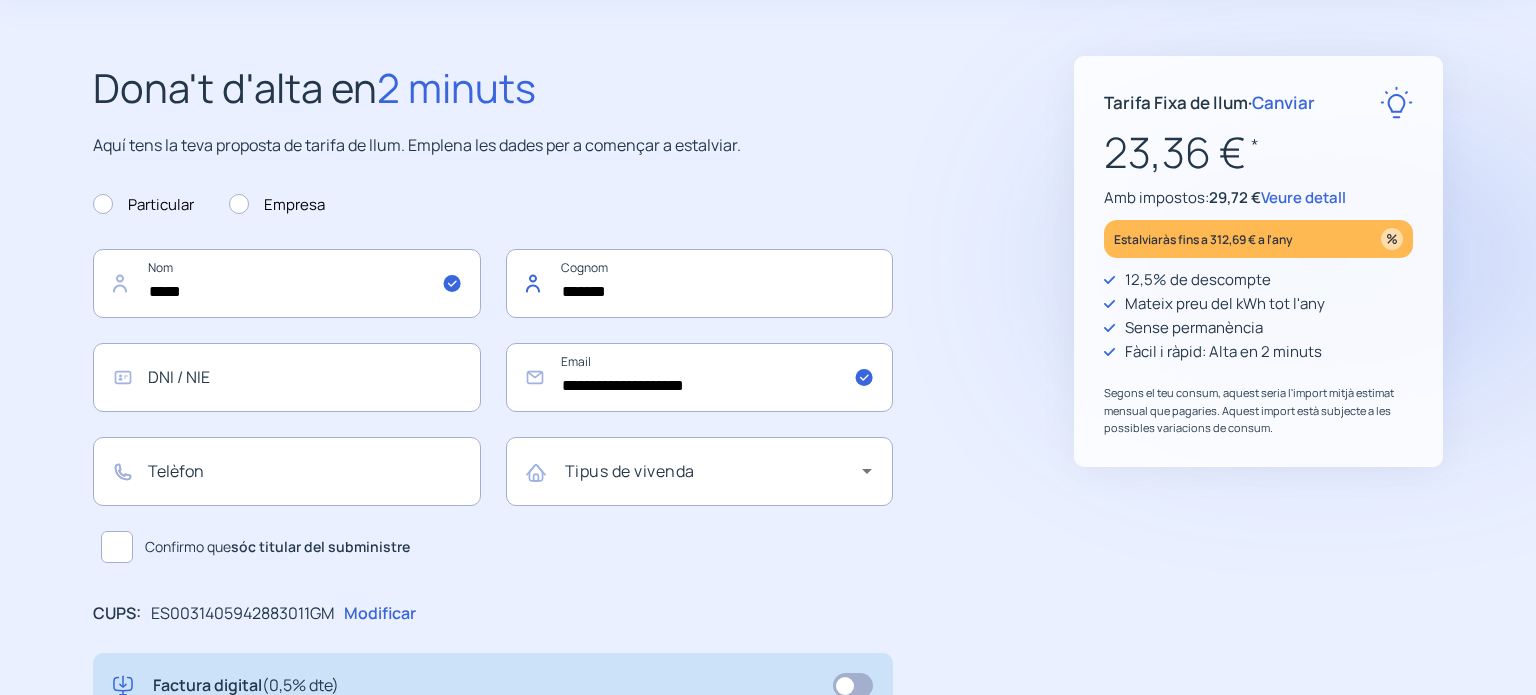 type on "*******" 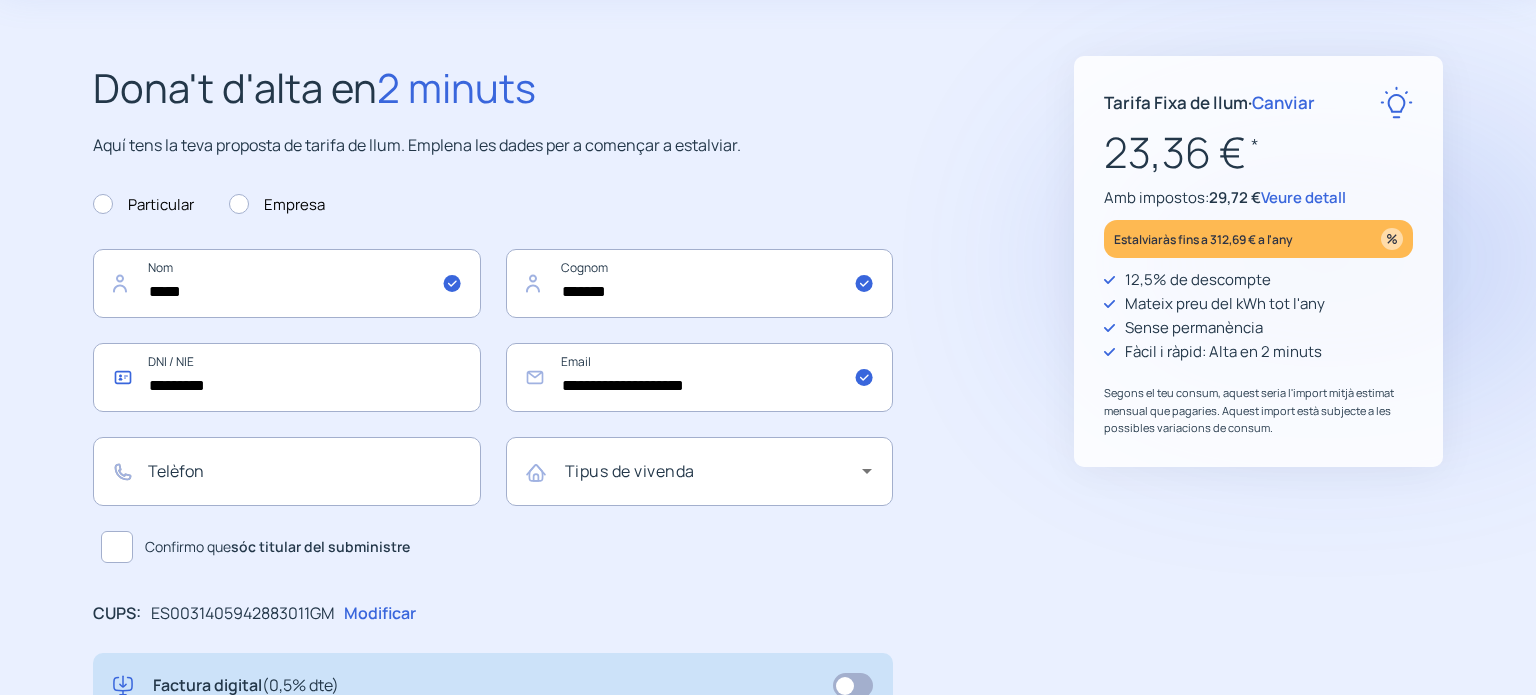 type on "*********" 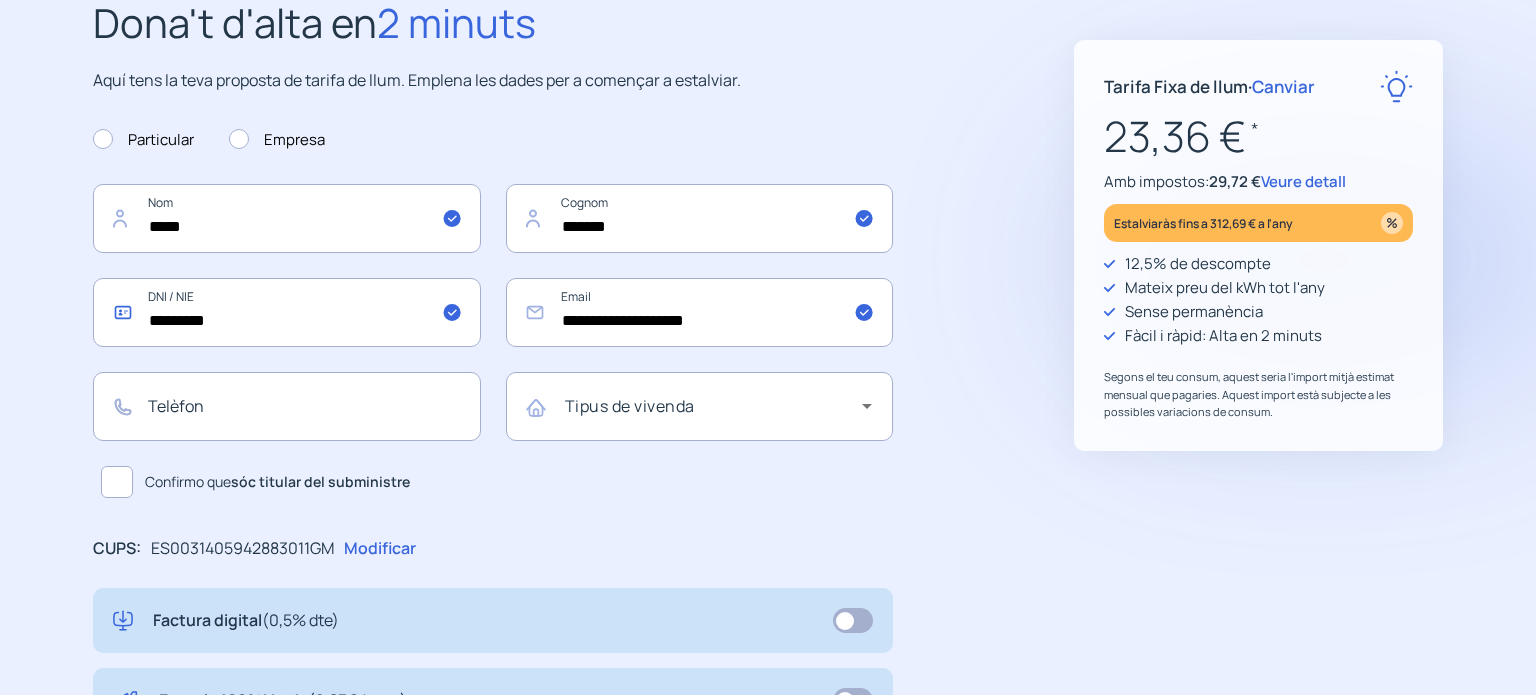scroll, scrollTop: 200, scrollLeft: 0, axis: vertical 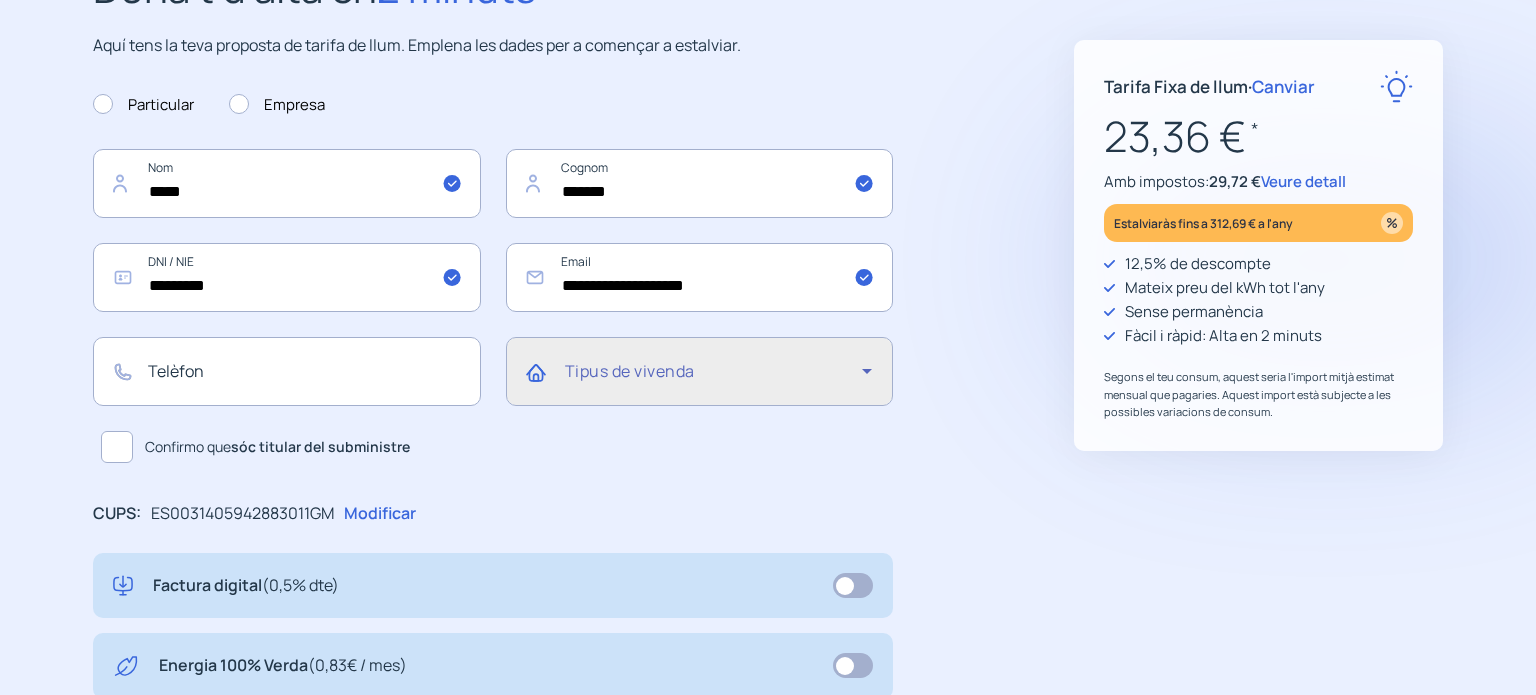click at bounding box center [714, 379] 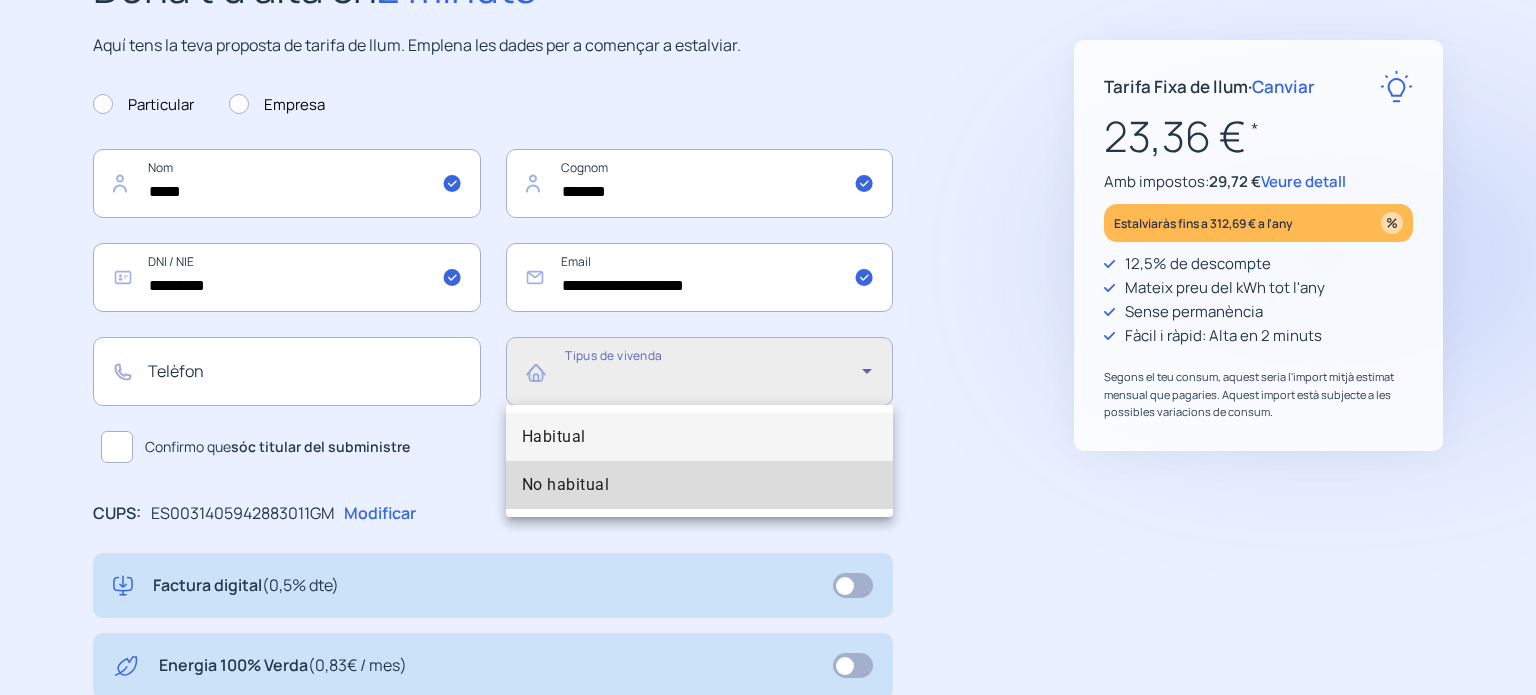 click on "No habitual" at bounding box center (566, 485) 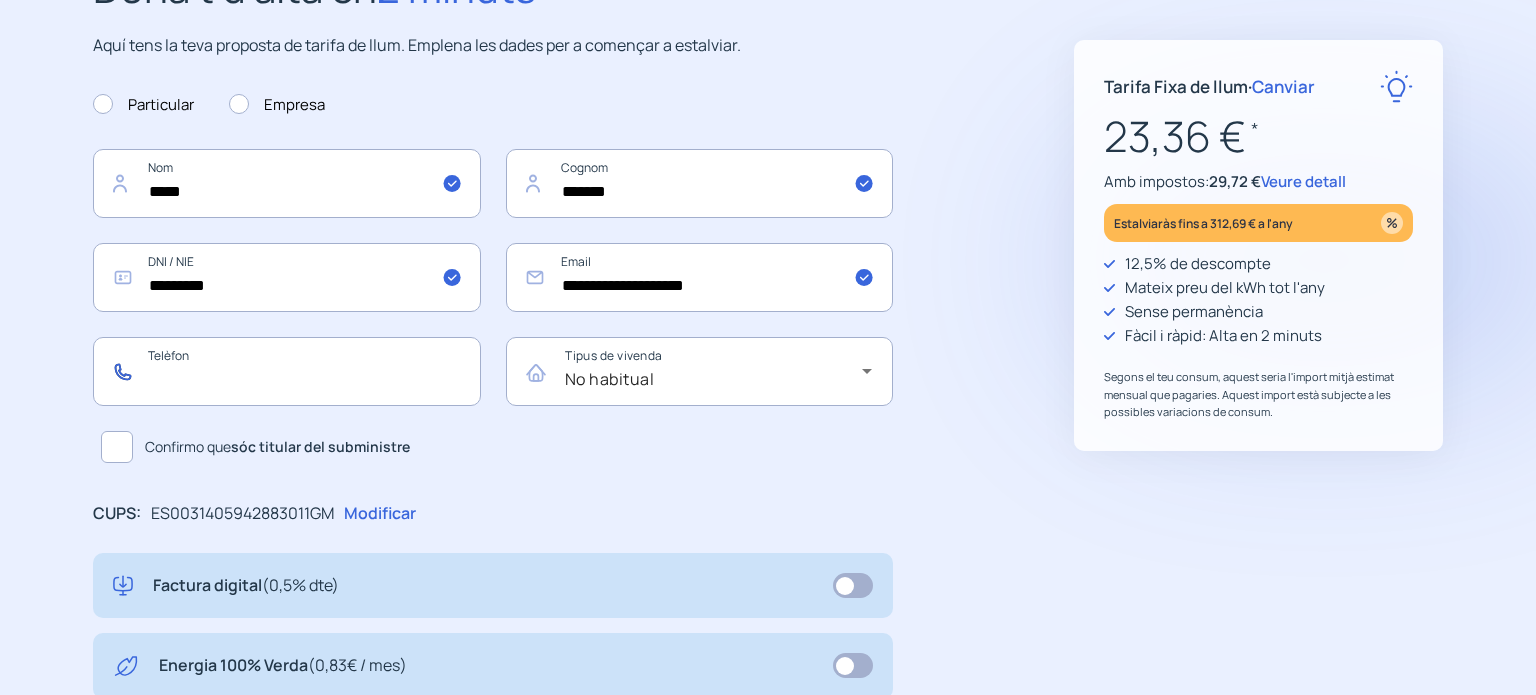 click at bounding box center (287, 371) 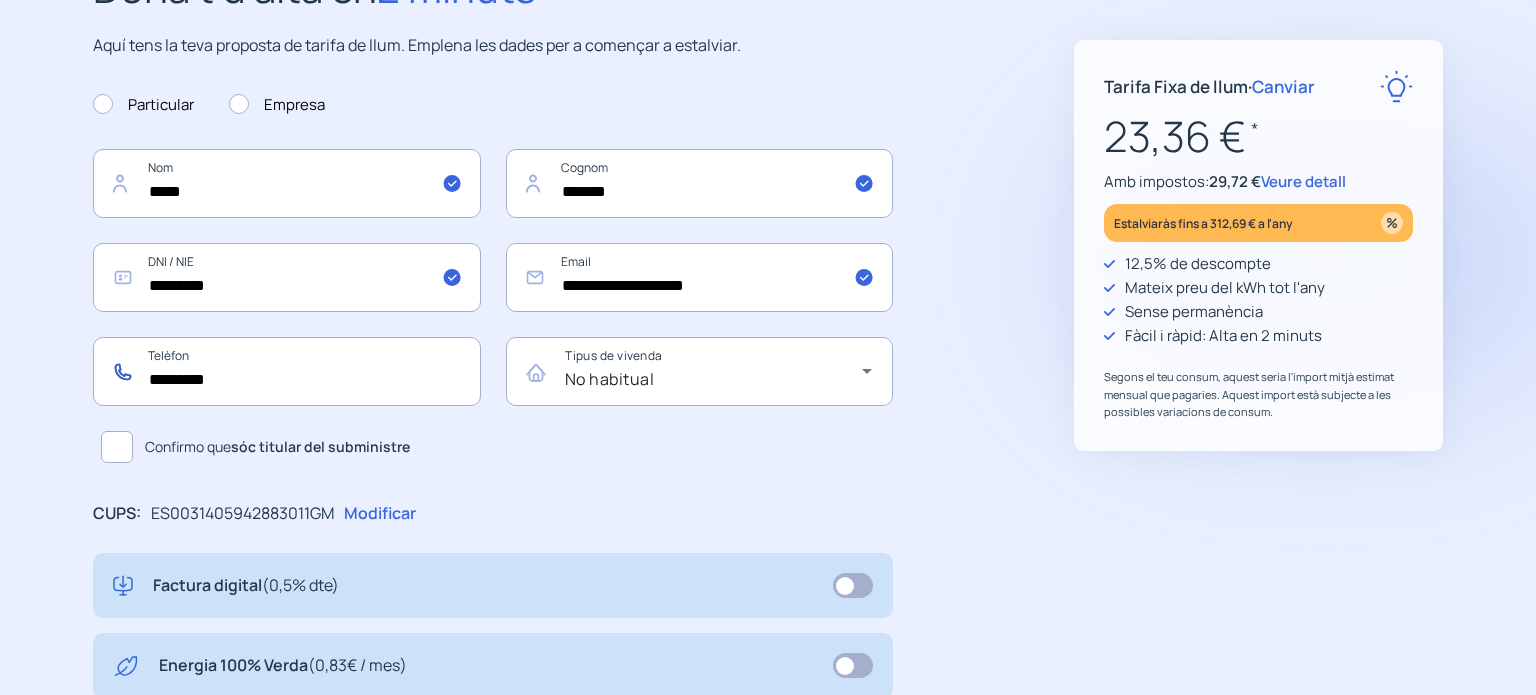 type on "*********" 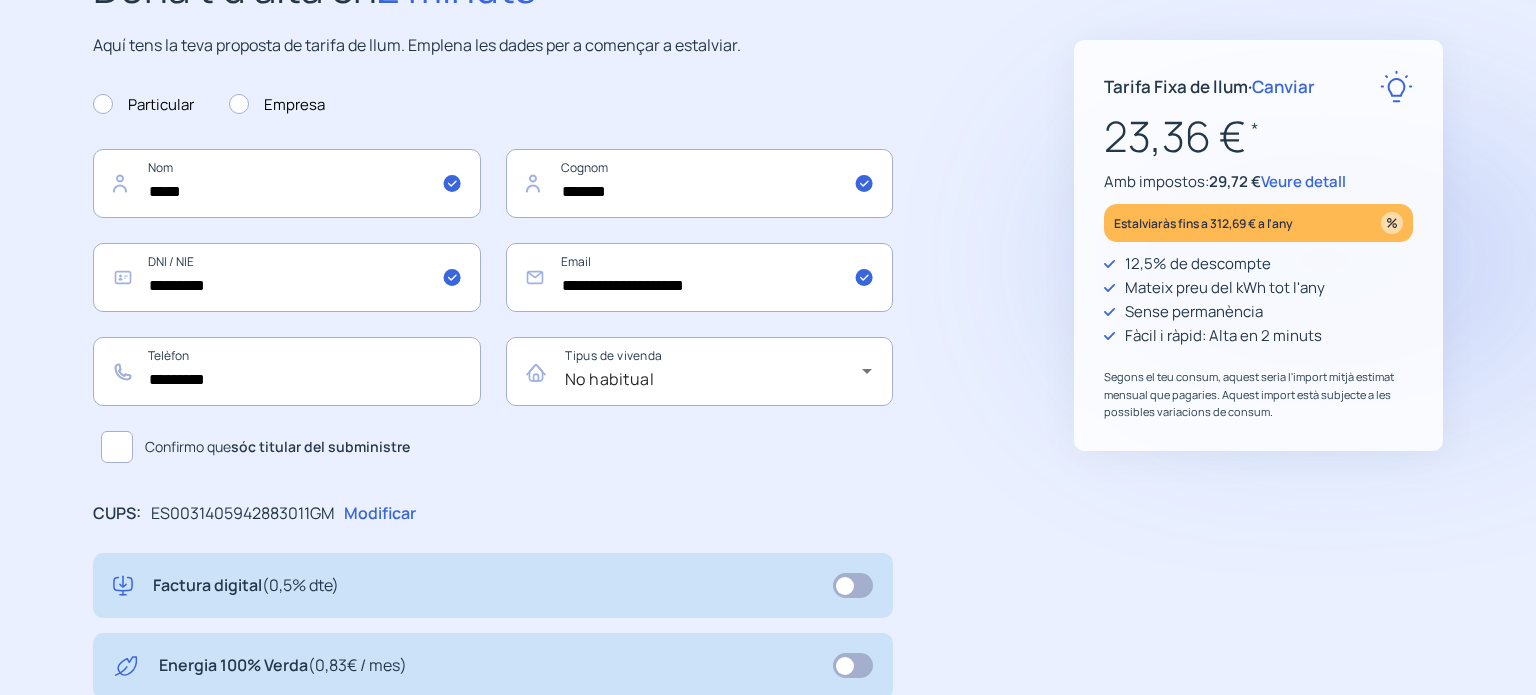 click at bounding box center (117, 447) 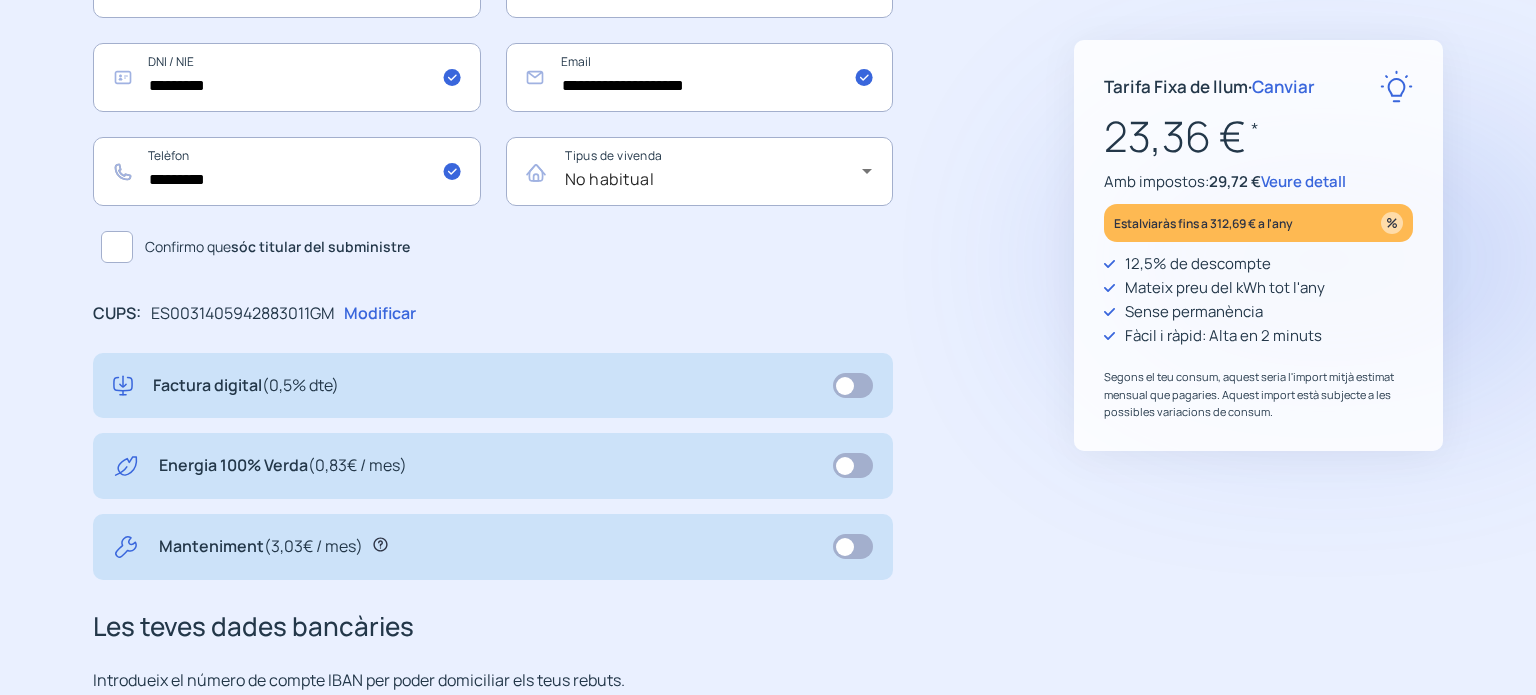 scroll, scrollTop: 500, scrollLeft: 0, axis: vertical 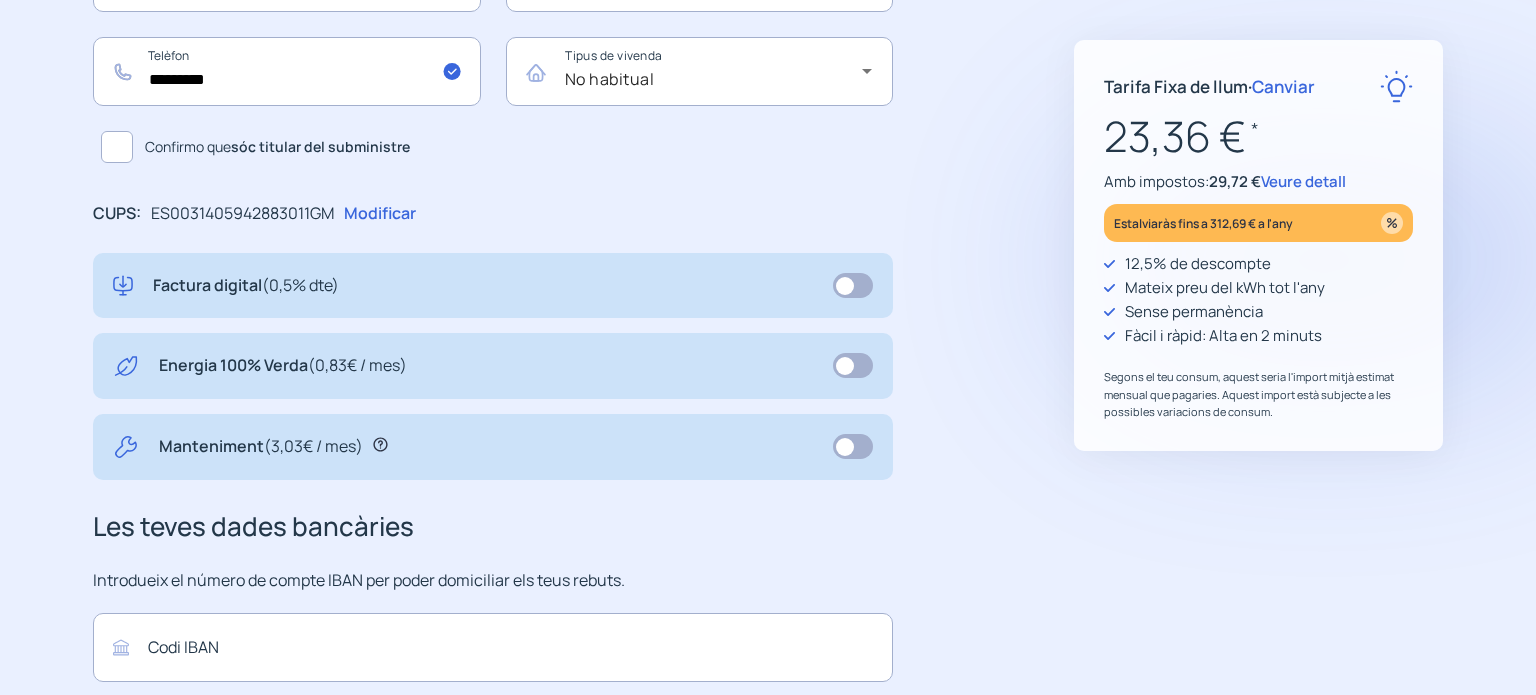 click at bounding box center (380, 444) 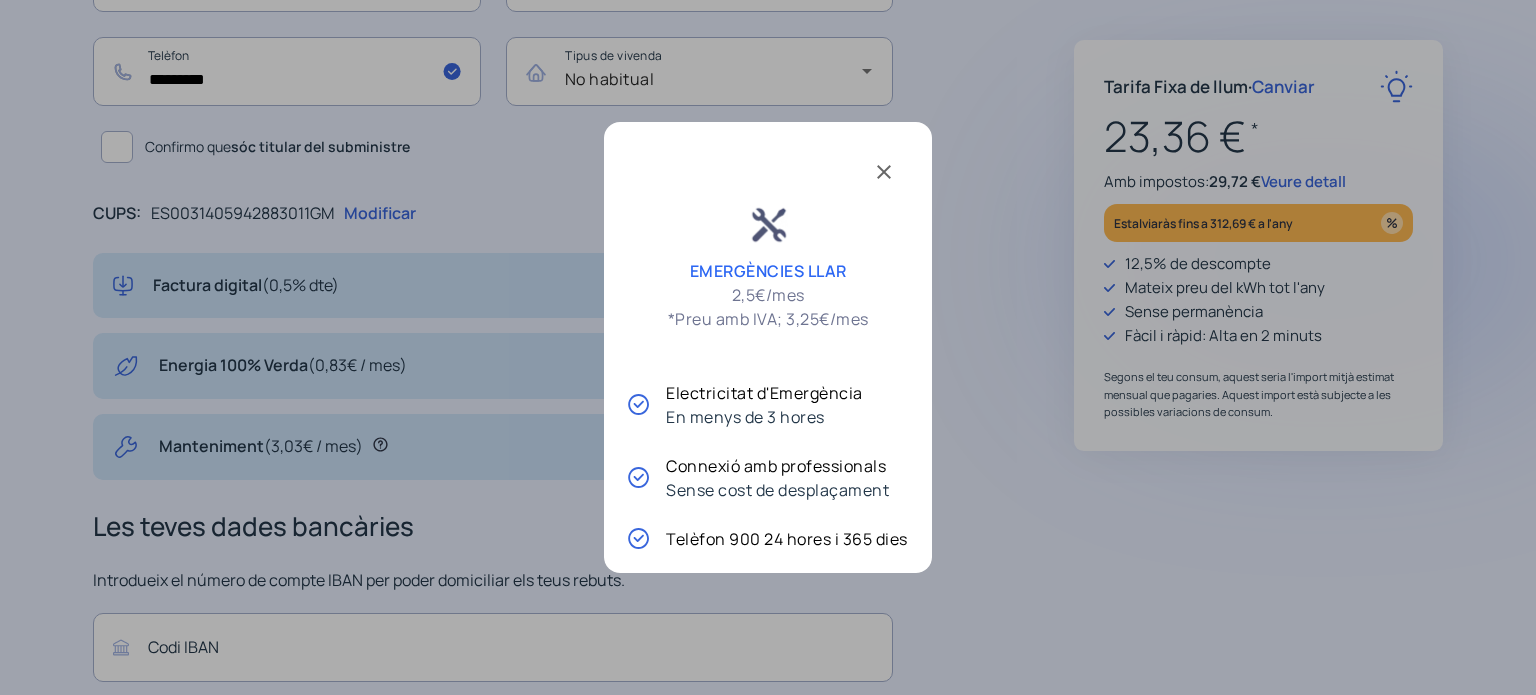 scroll, scrollTop: 0, scrollLeft: 0, axis: both 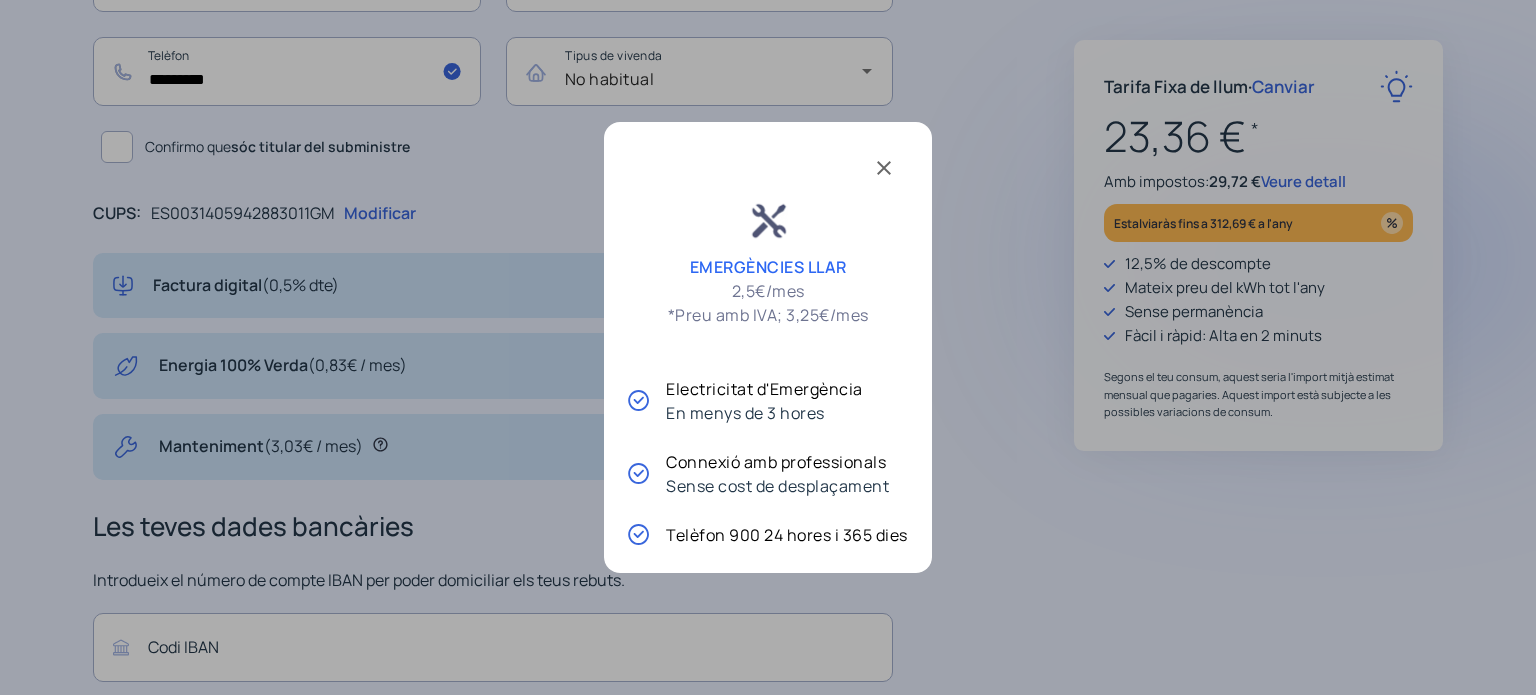 click at bounding box center [768, 347] 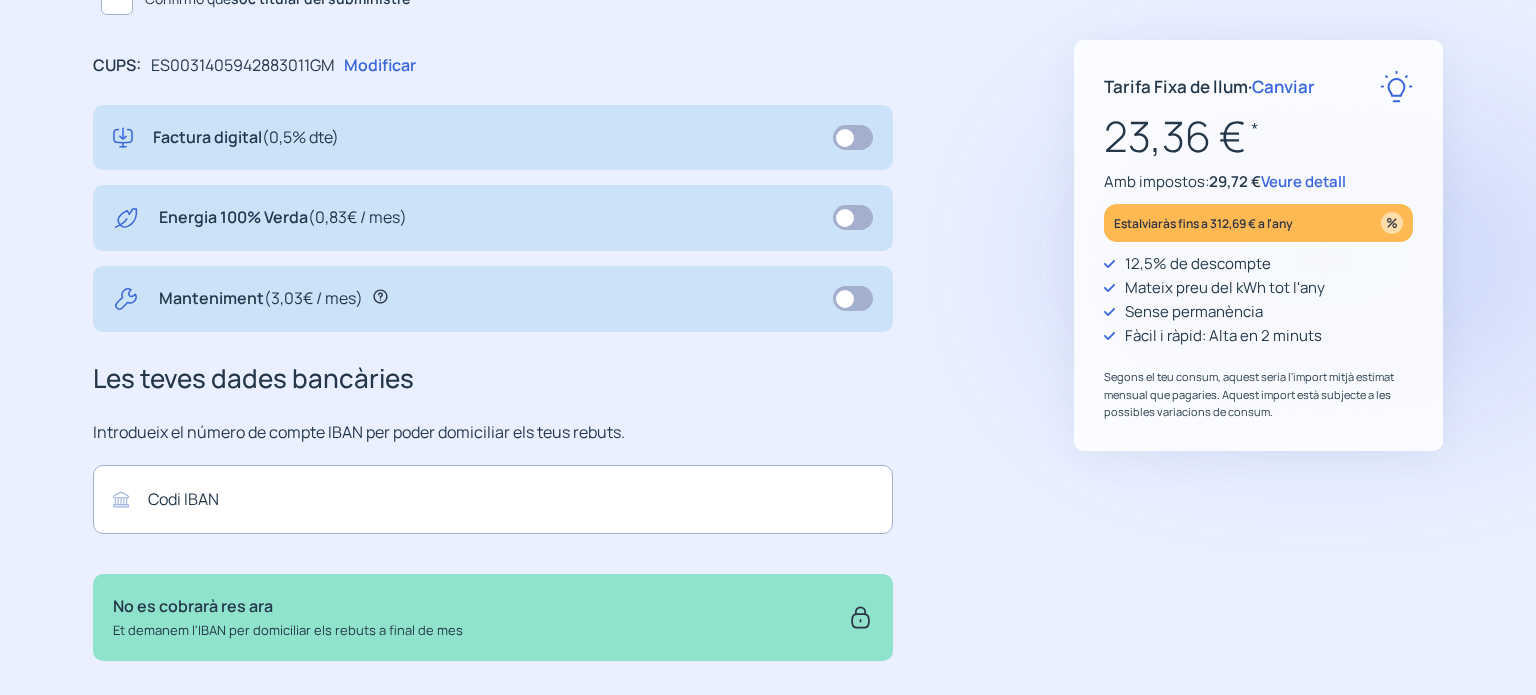 scroll, scrollTop: 781, scrollLeft: 0, axis: vertical 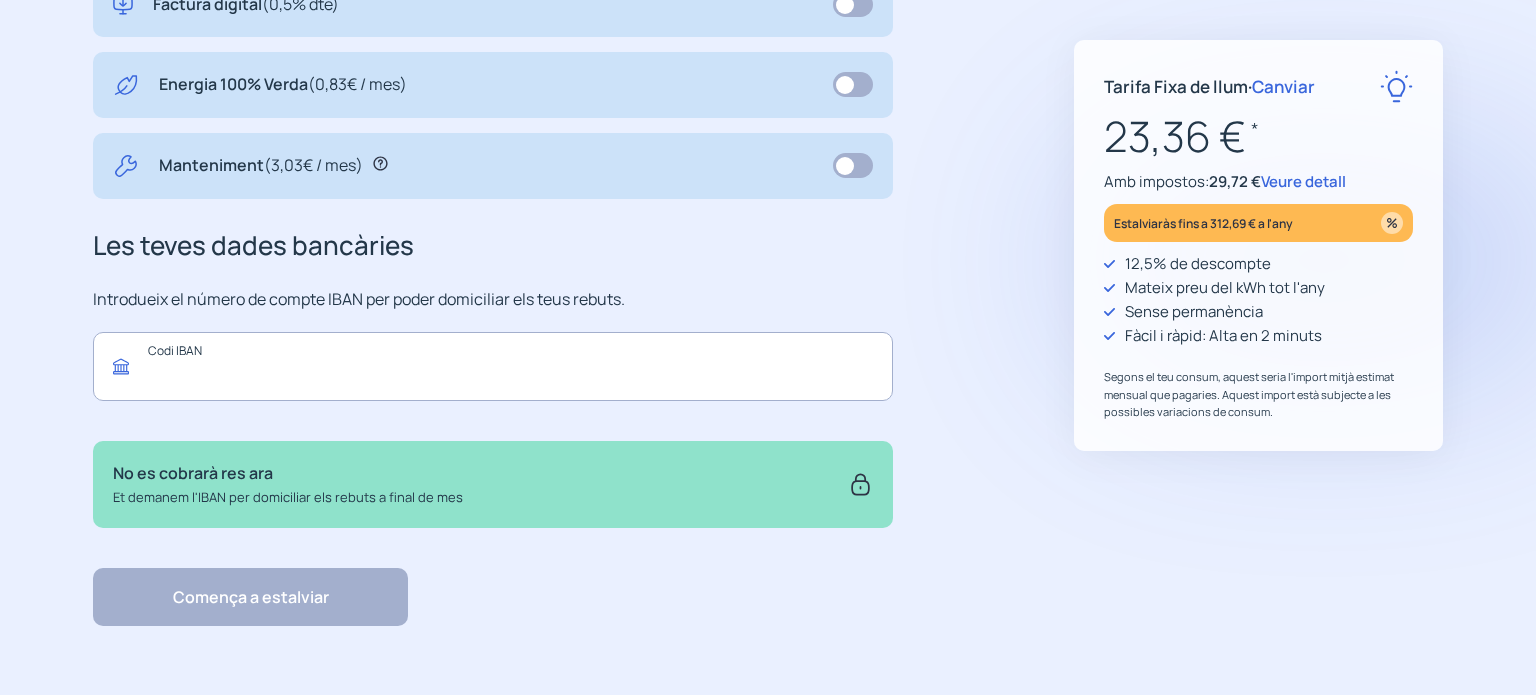click at bounding box center [493, 366] 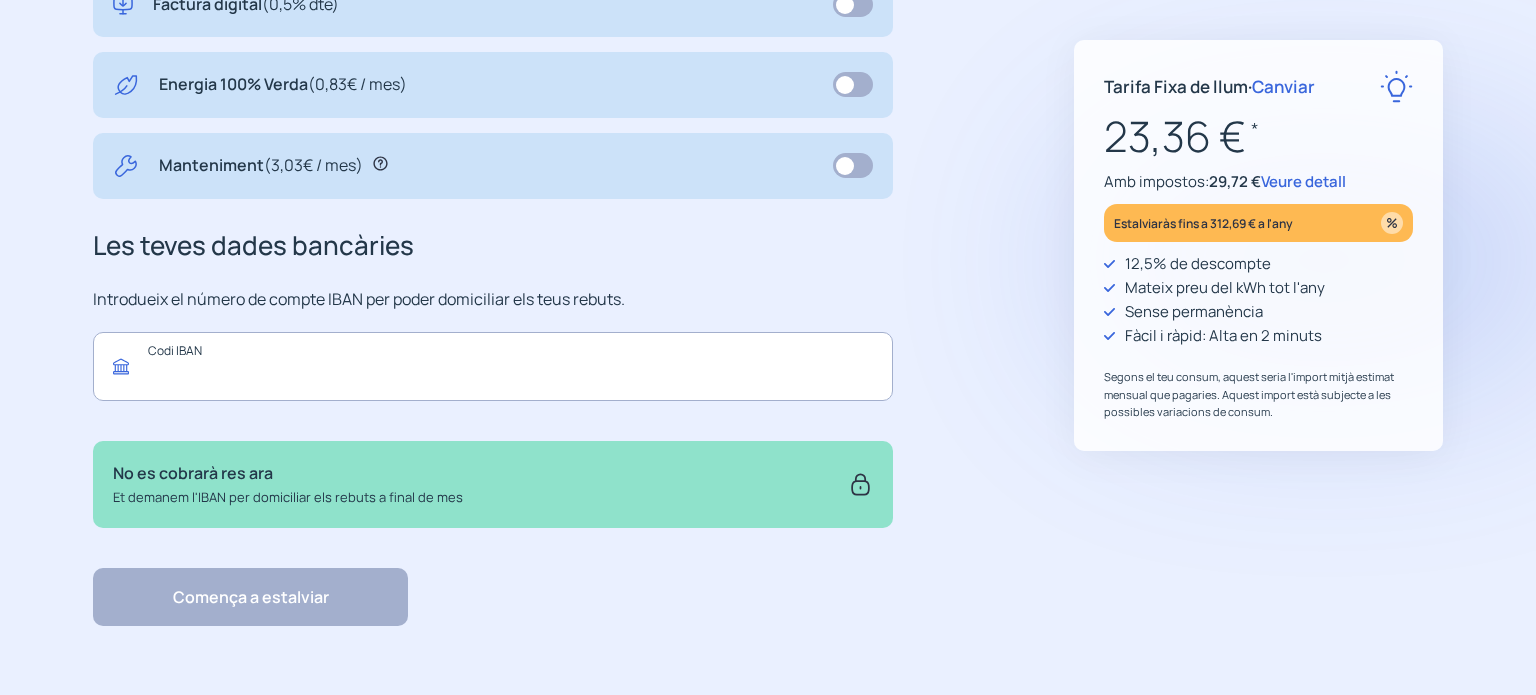 paste on "**********" 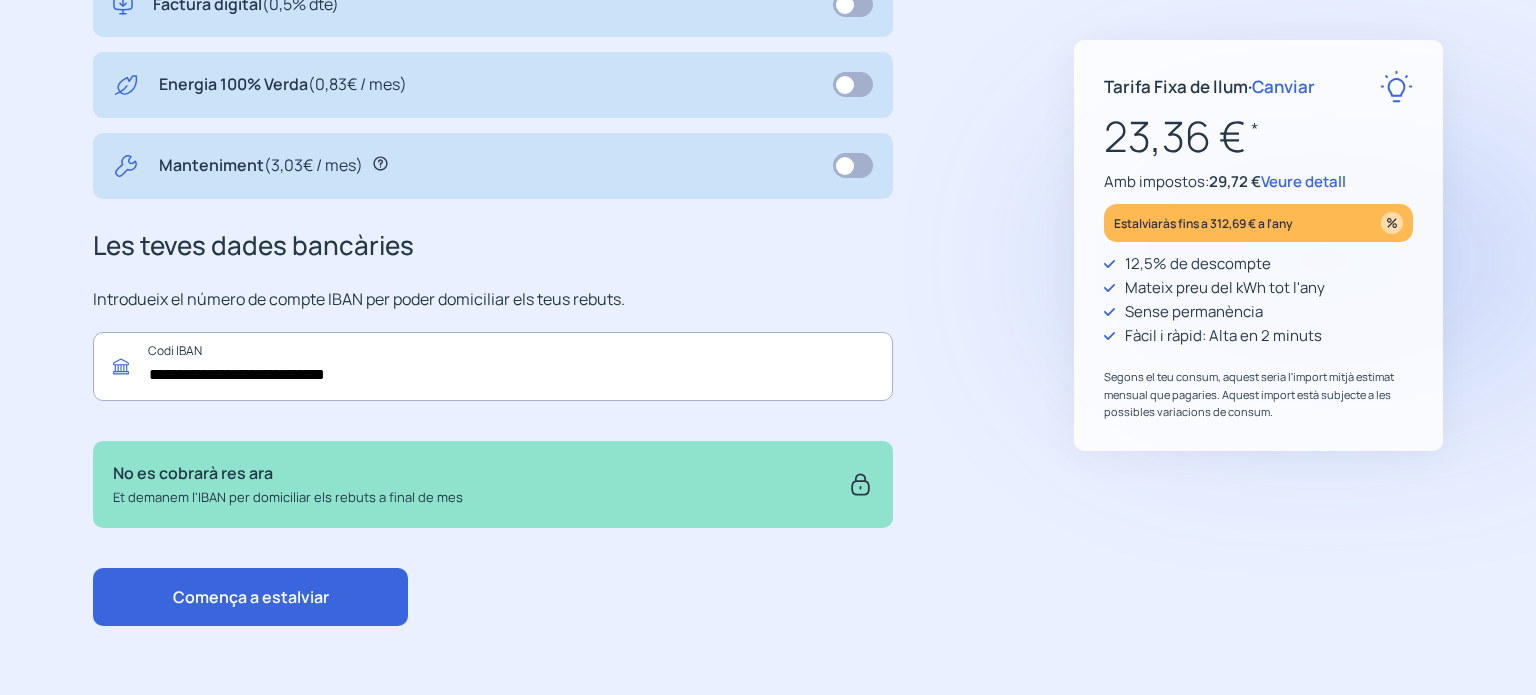type on "**********" 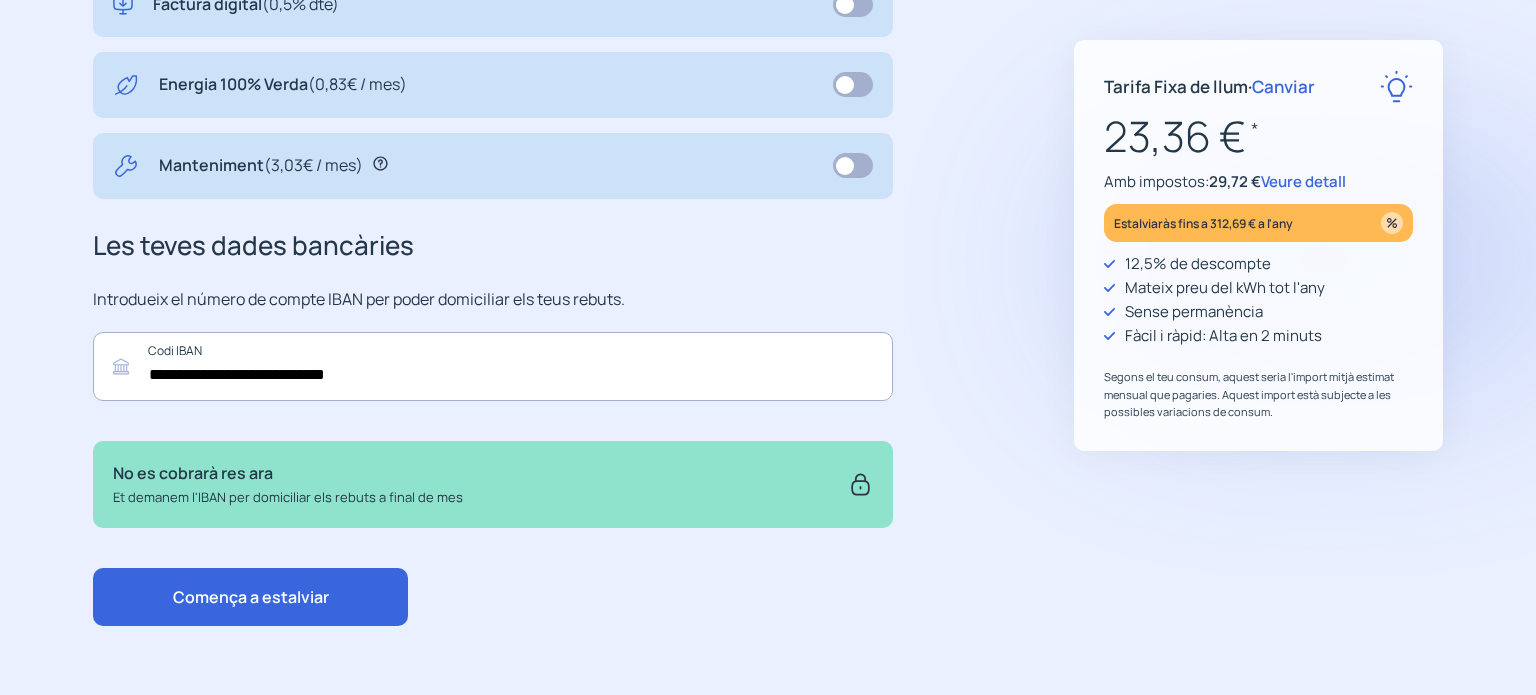 click on "Comença a estalviar" at bounding box center (251, 597) 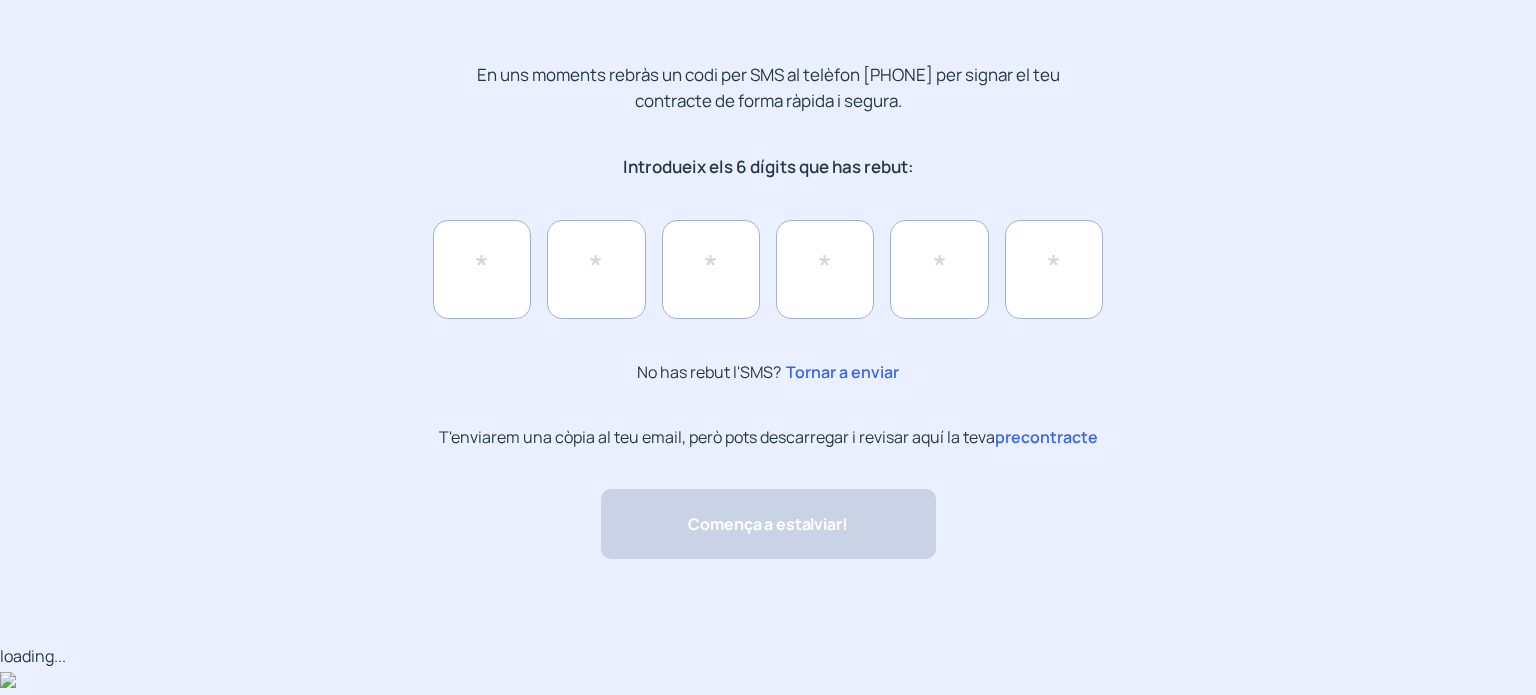 scroll, scrollTop: 0, scrollLeft: 0, axis: both 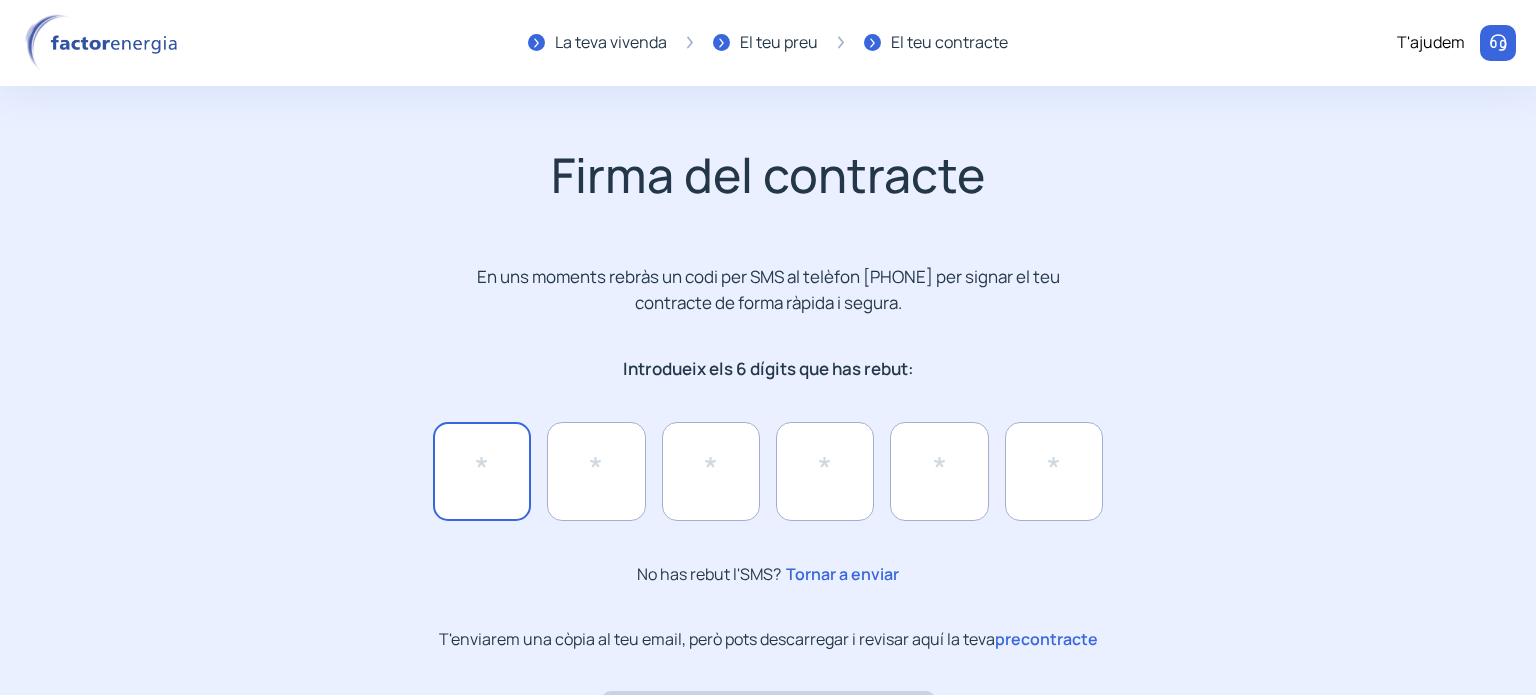 click at bounding box center [482, 471] 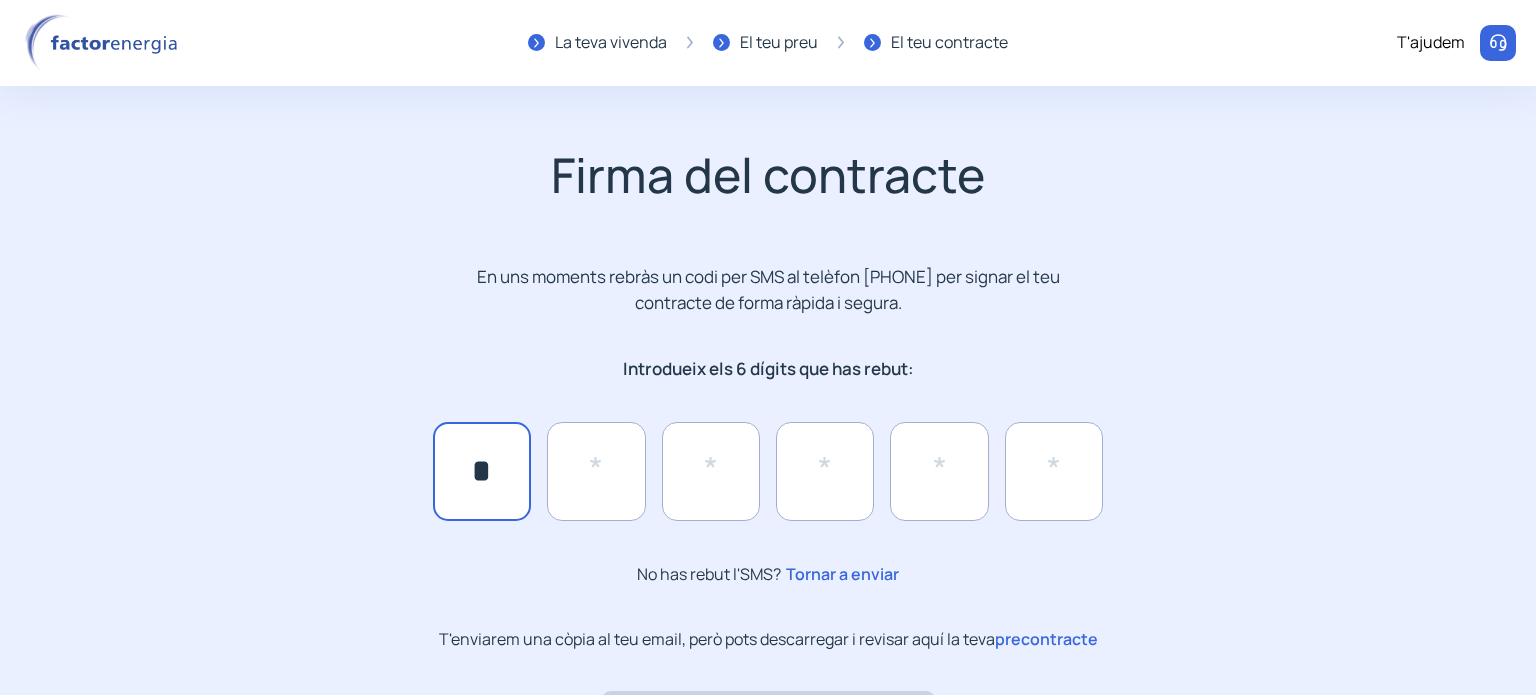 type on "*" 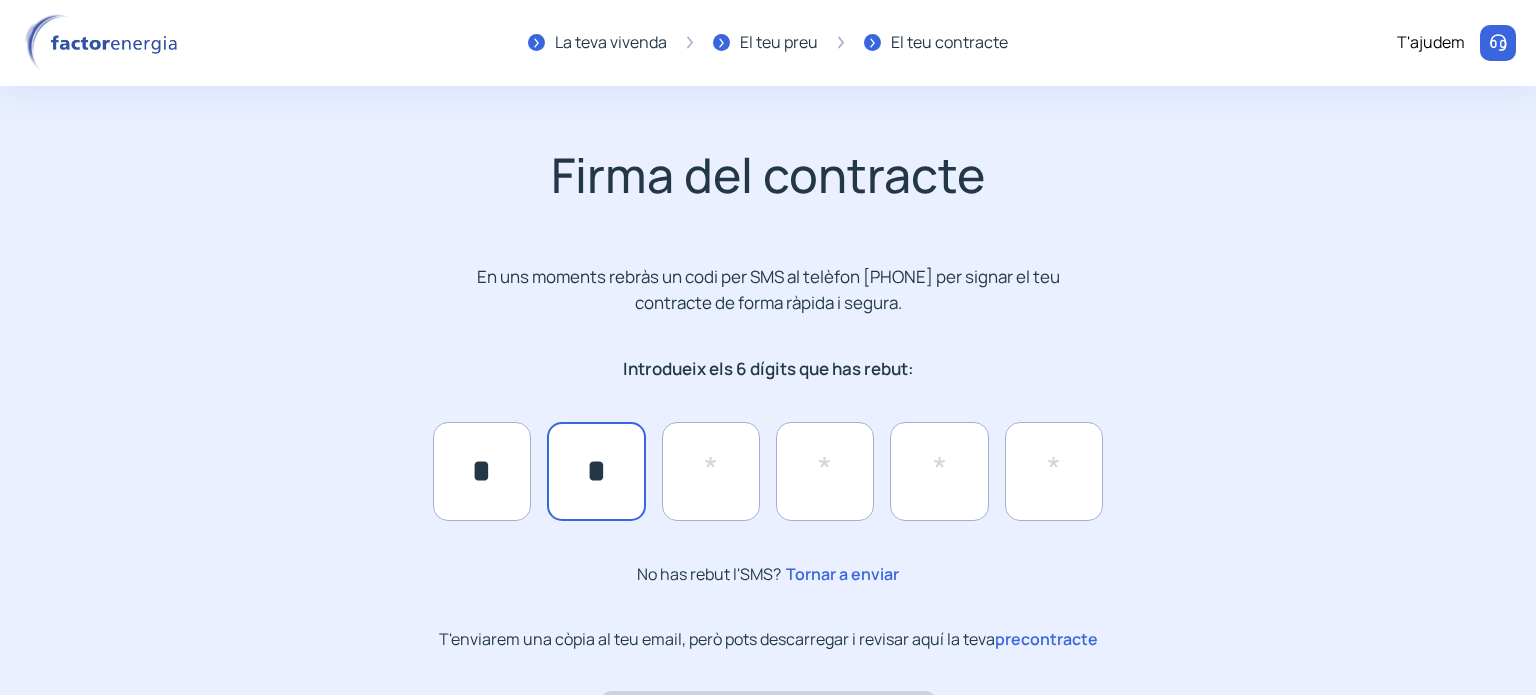 type on "*" 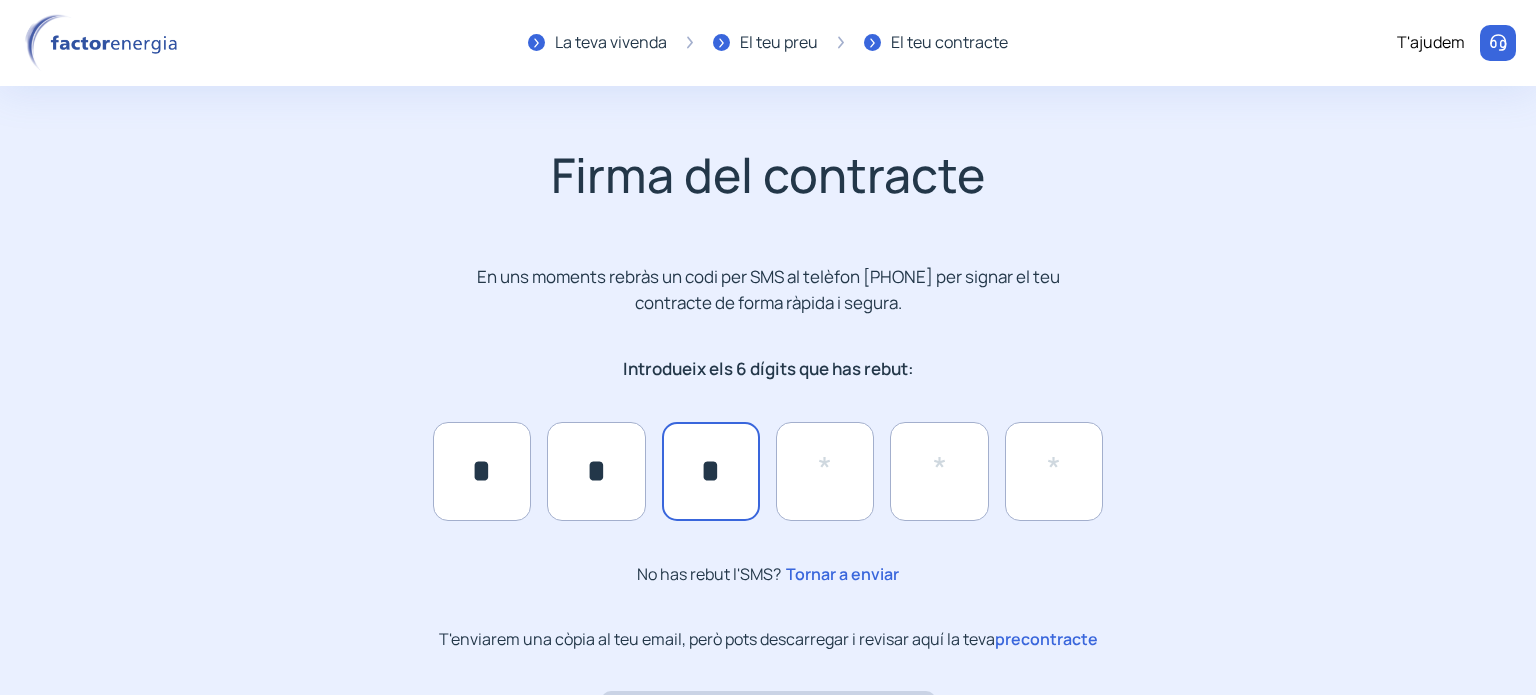 type on "*" 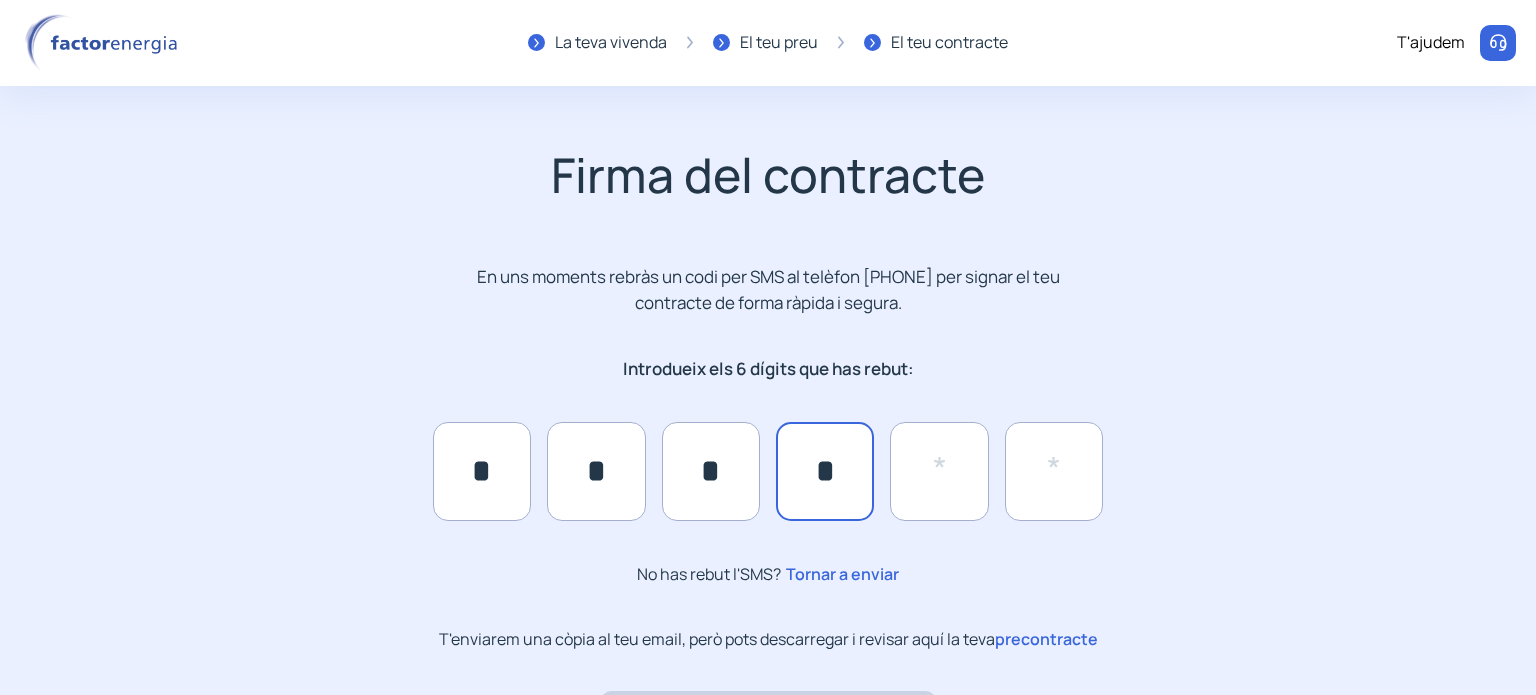 type on "*" 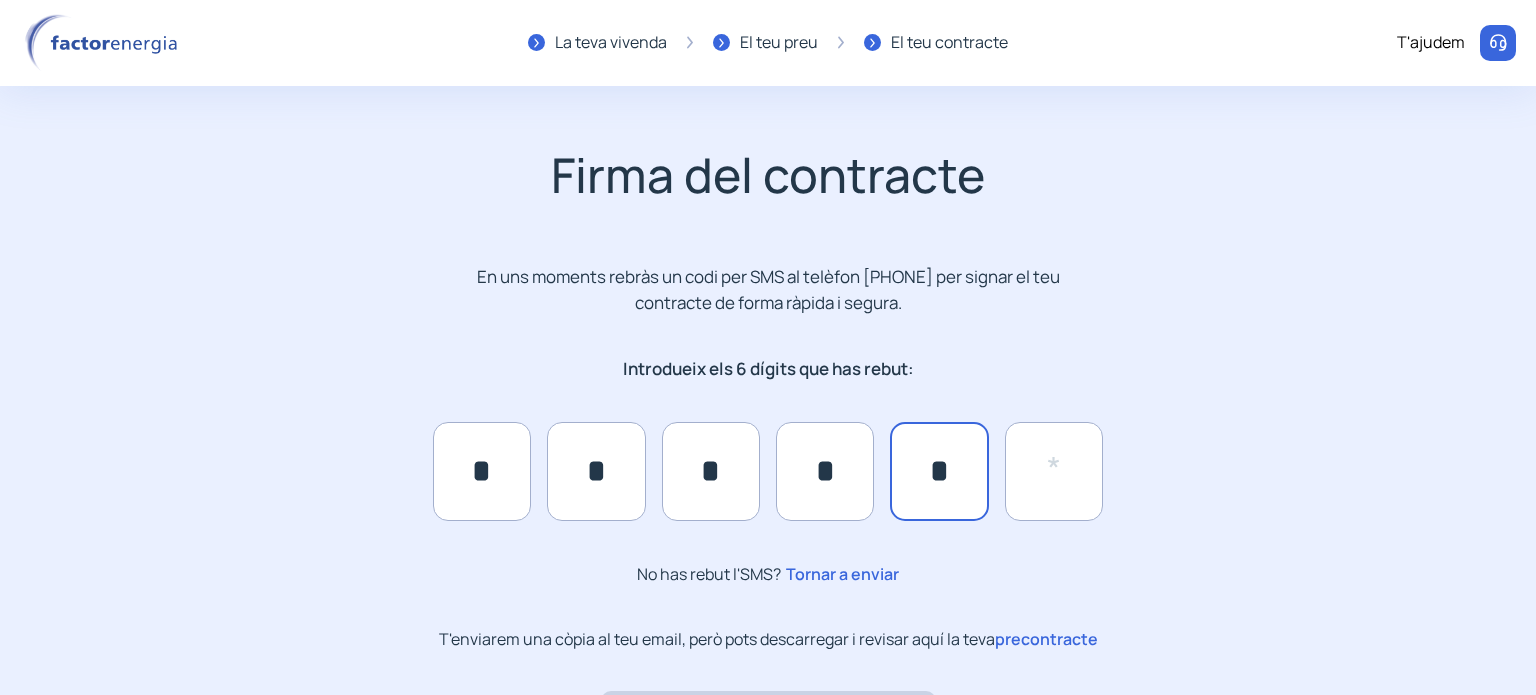 type on "*" 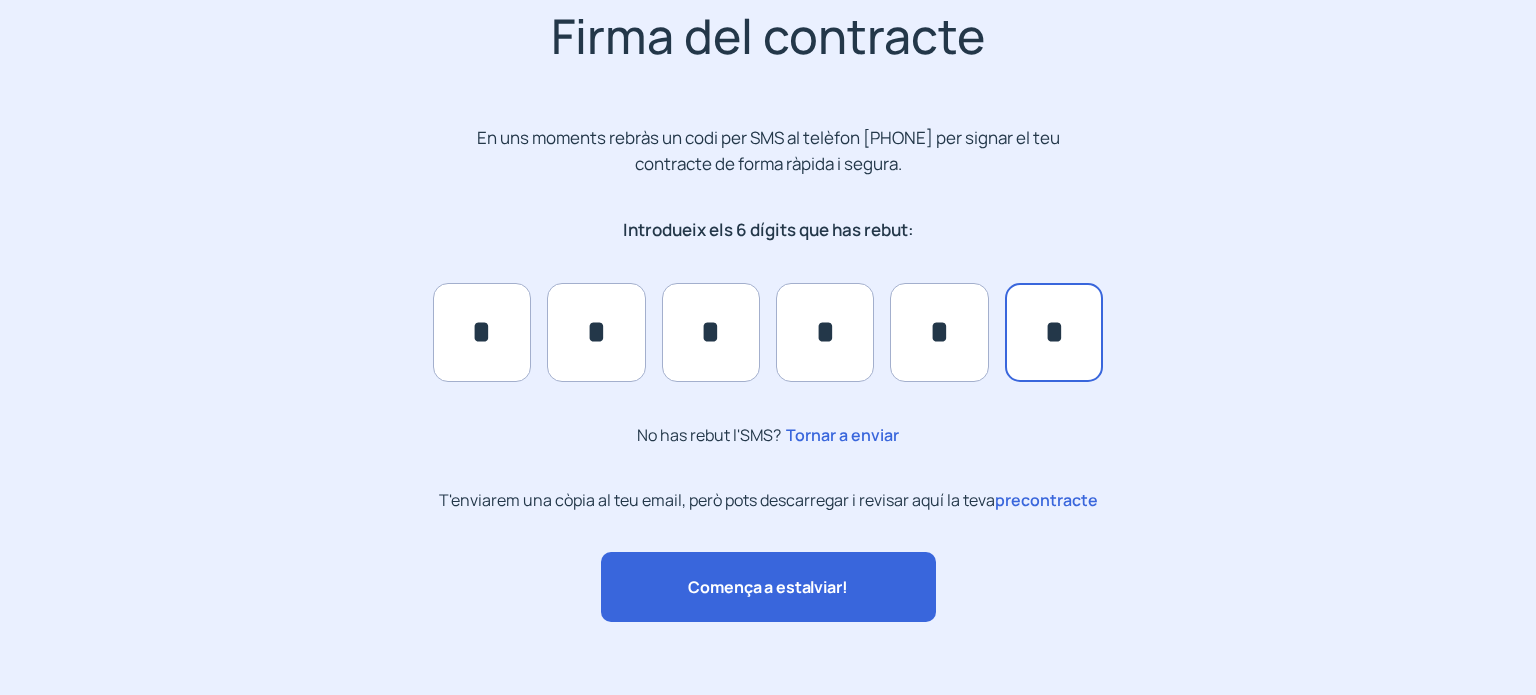 scroll, scrollTop: 156, scrollLeft: 0, axis: vertical 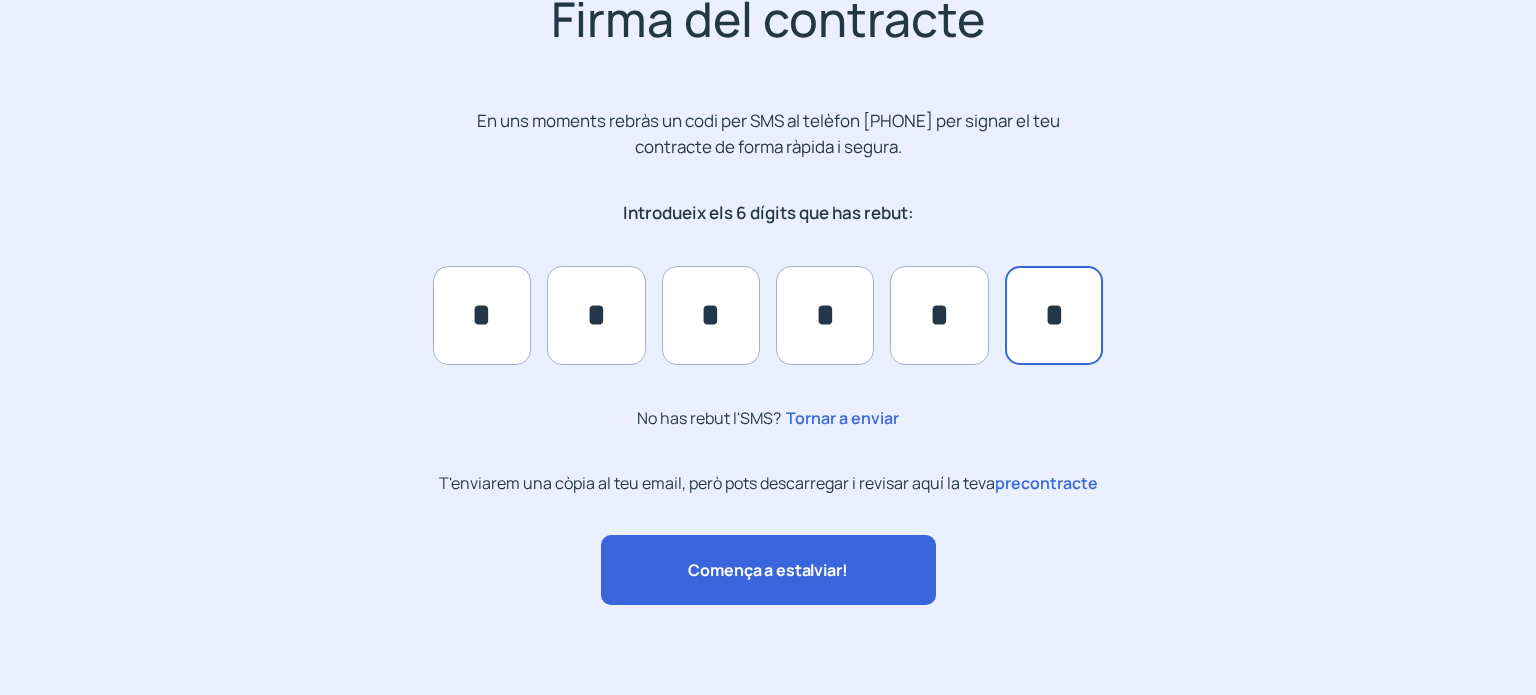 type on "*" 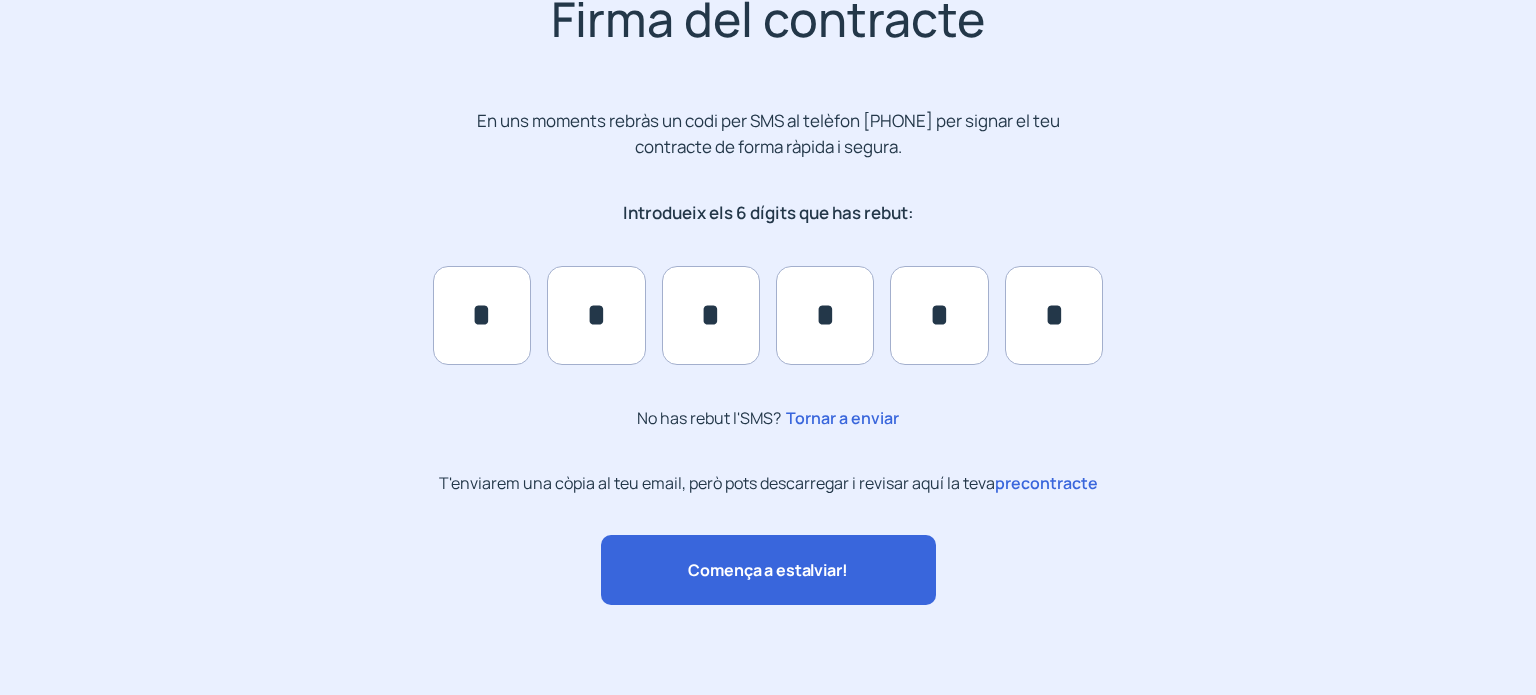 click on "Comença a estalviar!" at bounding box center [767, 570] 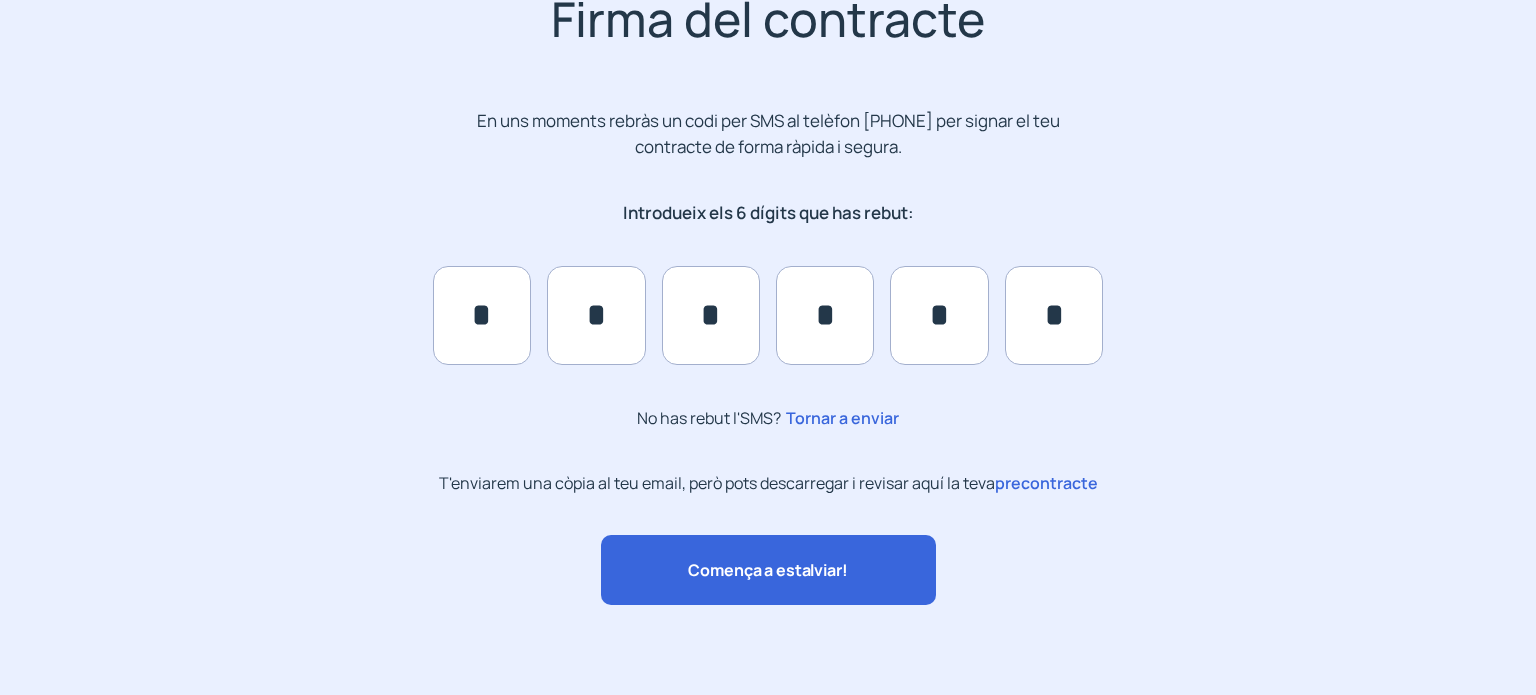 scroll, scrollTop: 0, scrollLeft: 0, axis: both 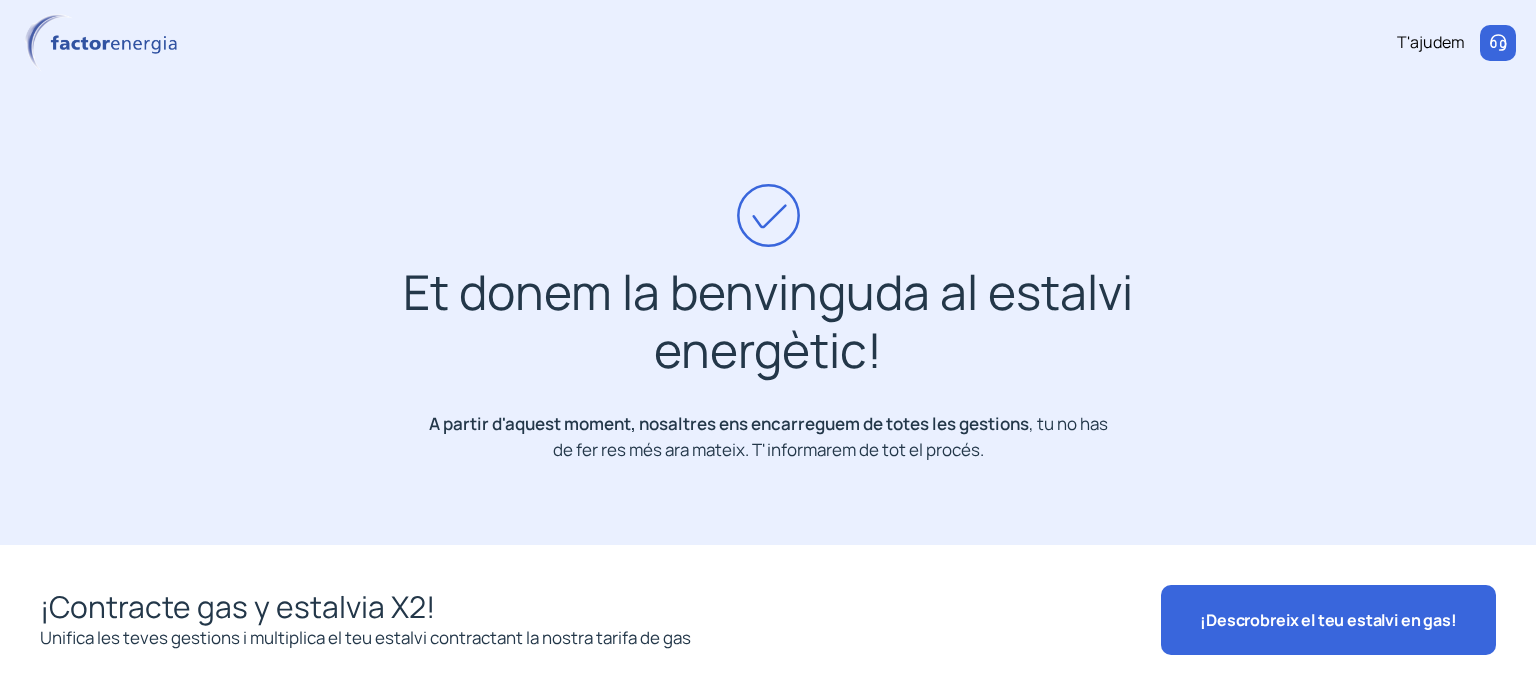click on "¡Descrobreix el teu estalvi en gas!" at bounding box center (1328, 620) 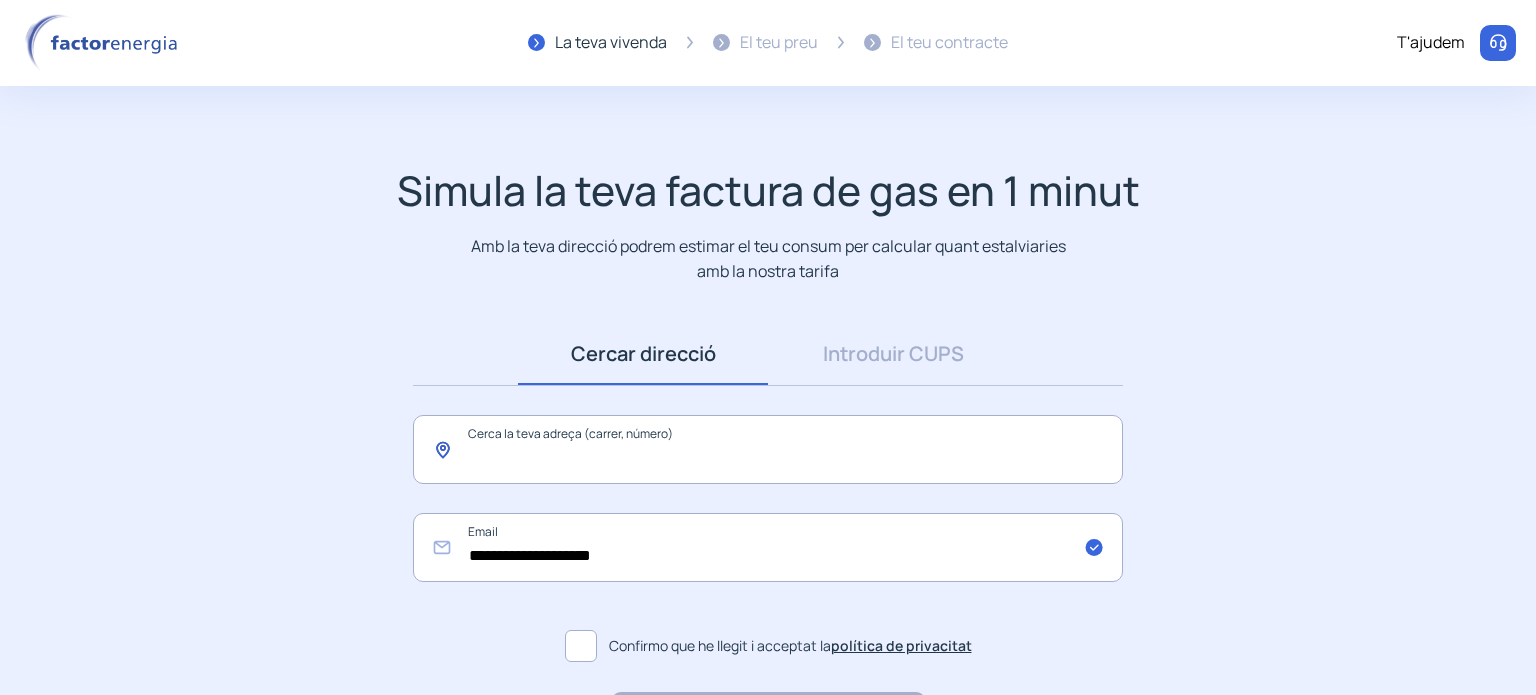 click at bounding box center (768, 449) 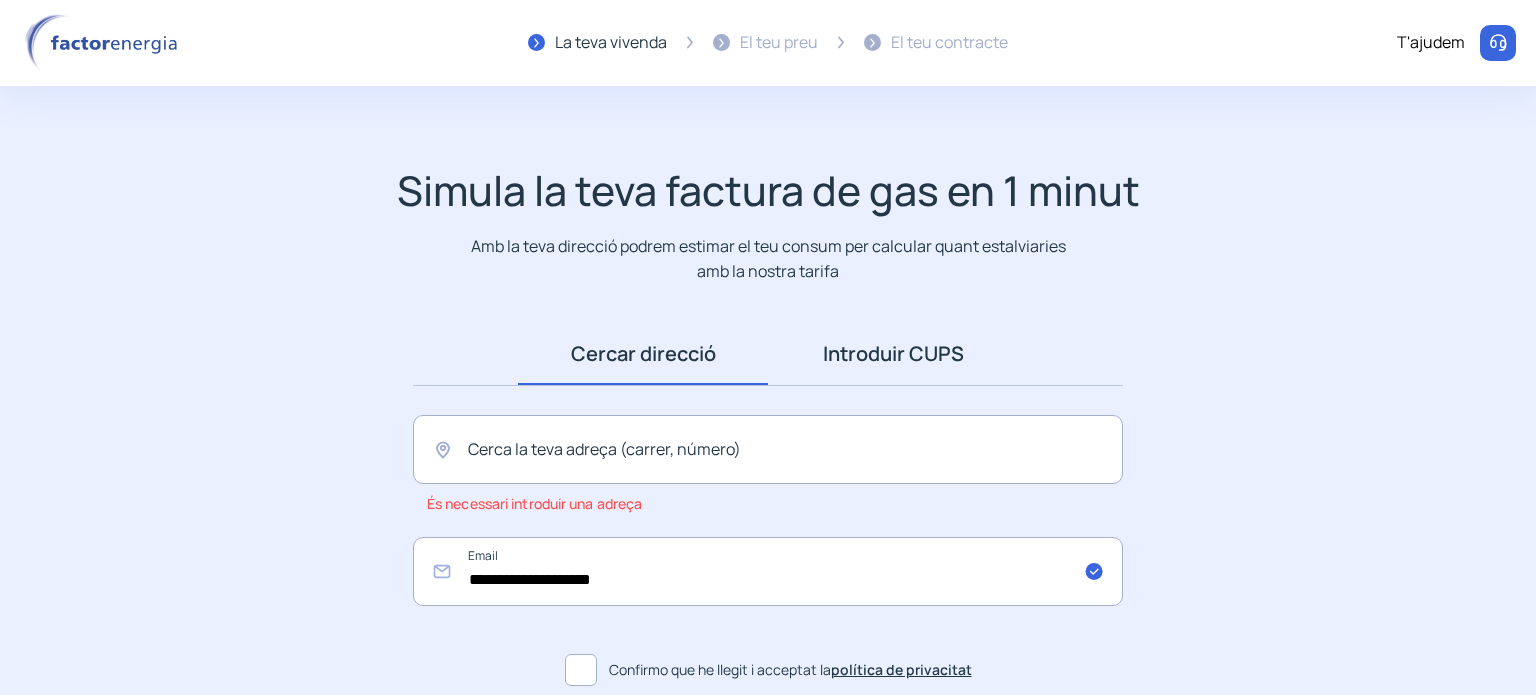 click on "Introduir CUPS" at bounding box center [893, 354] 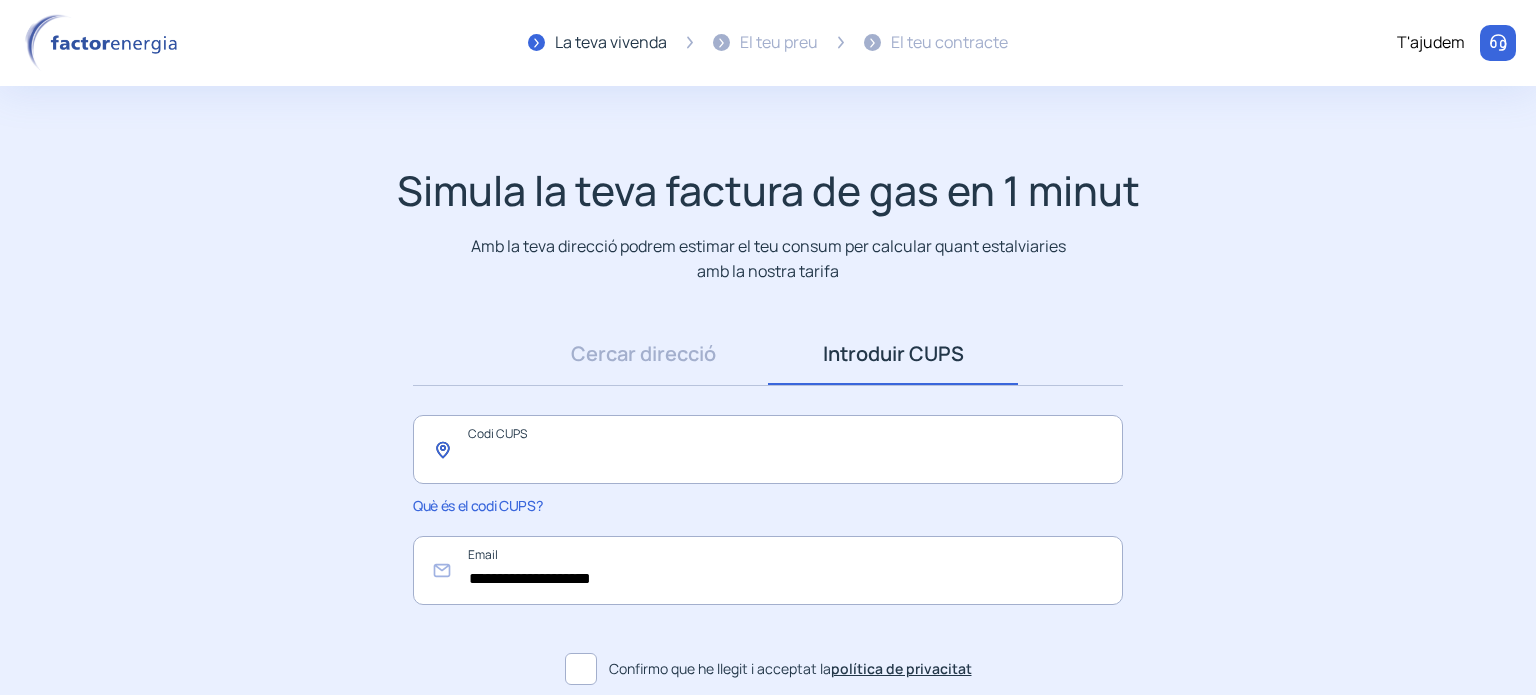 click at bounding box center [768, 449] 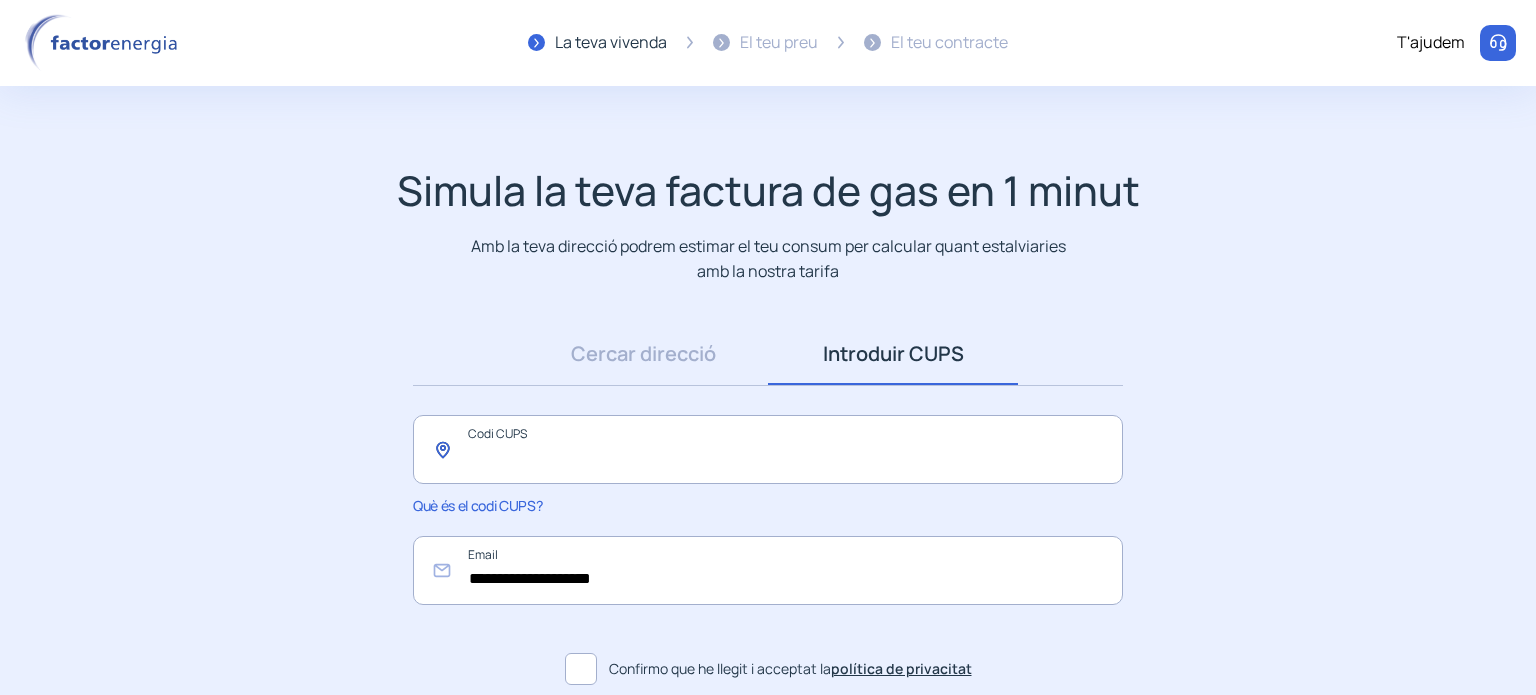 paste on "**********" 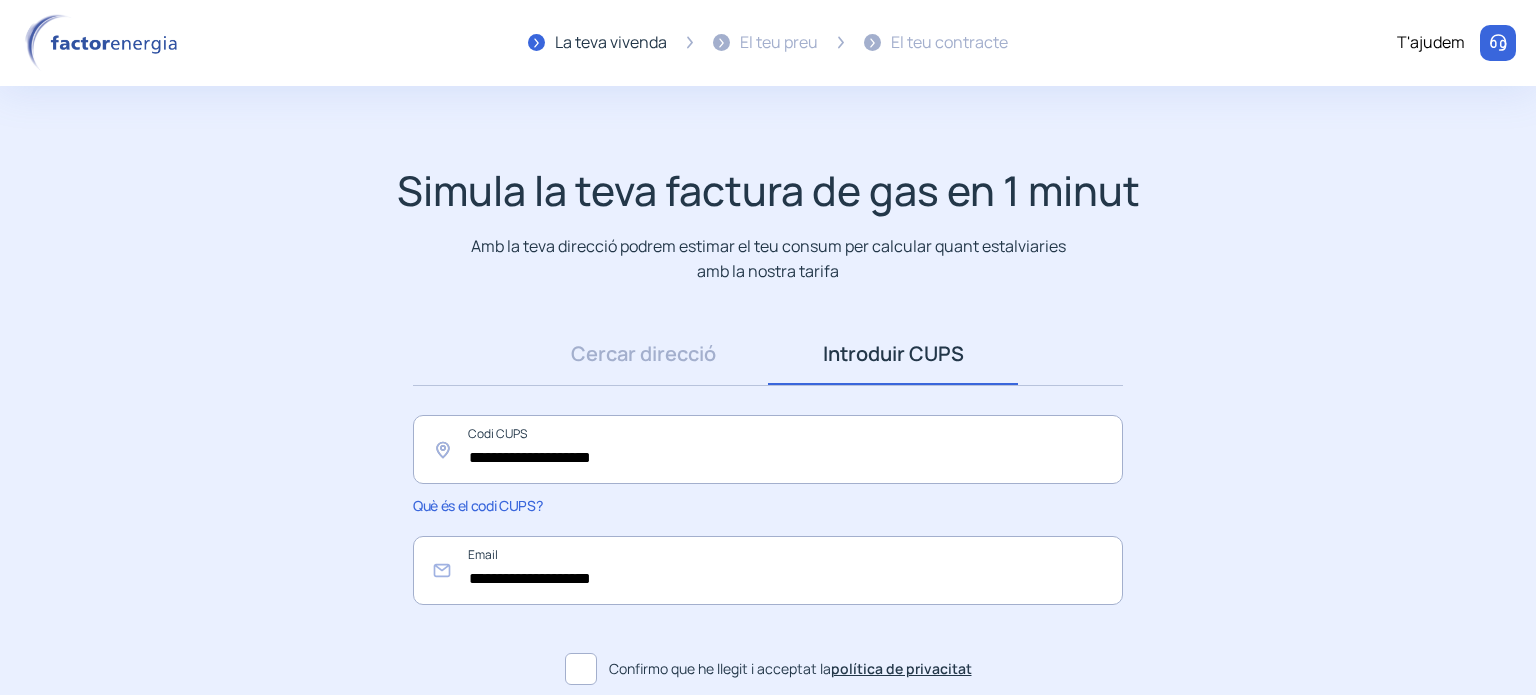 click on "**********" at bounding box center [768, 469] 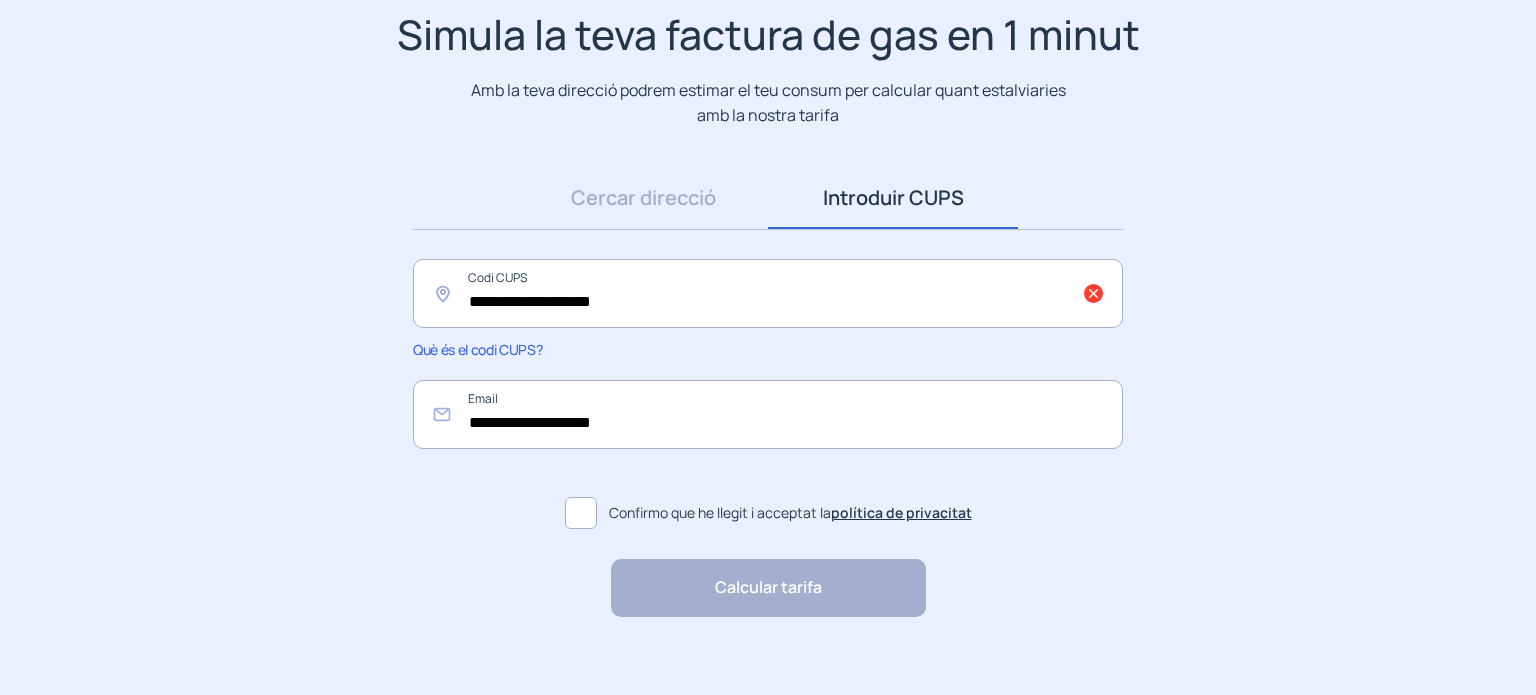 scroll, scrollTop: 177, scrollLeft: 0, axis: vertical 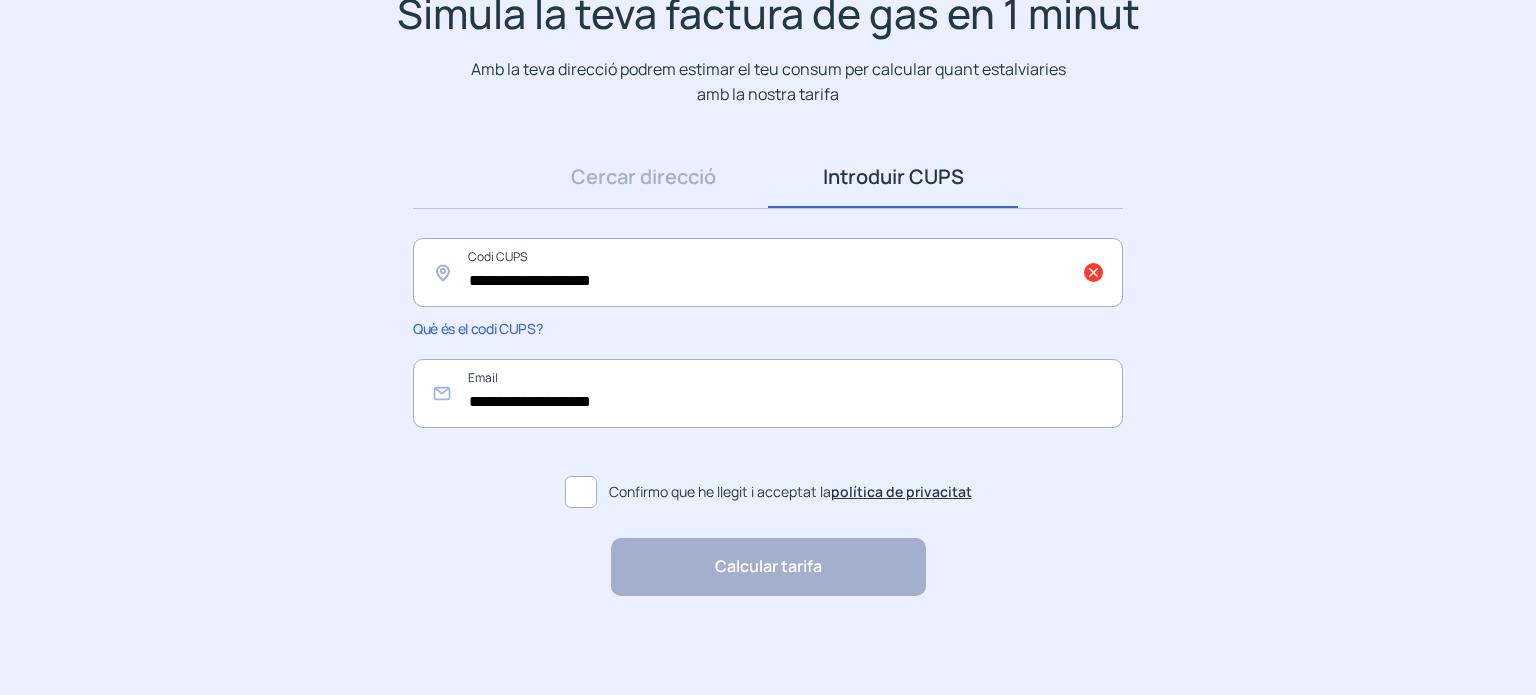 click at bounding box center (581, 492) 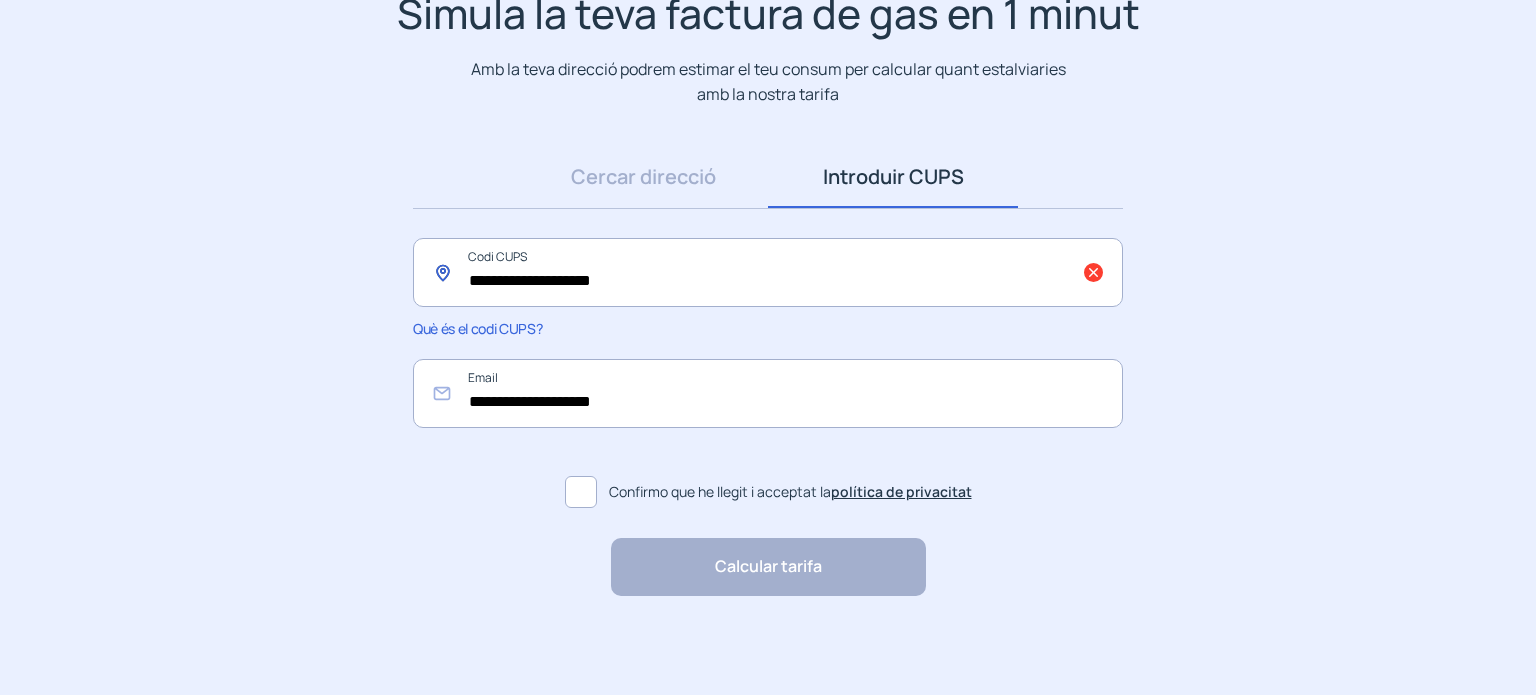 drag, startPoint x: 516, startPoint y: 277, endPoint x: 527, endPoint y: 342, distance: 65.9242 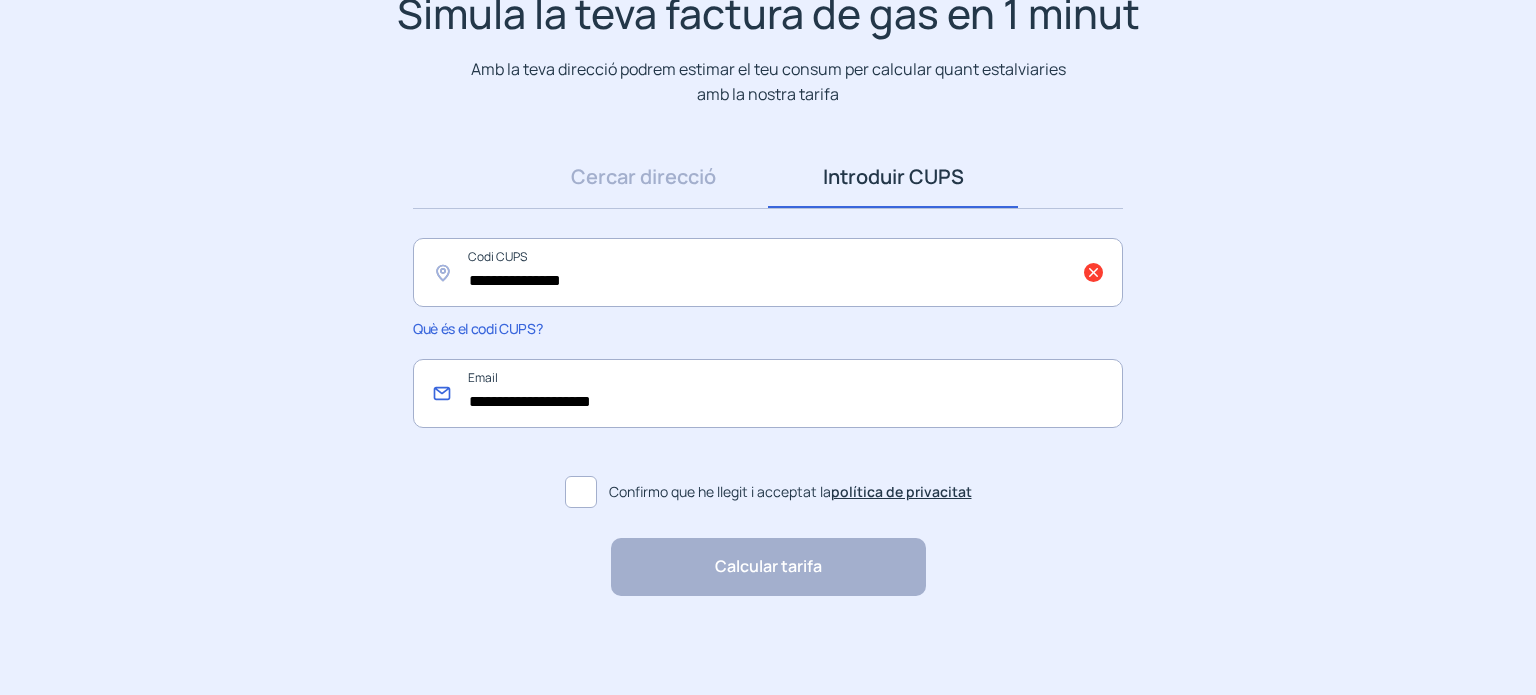 click on "**********" at bounding box center [768, 393] 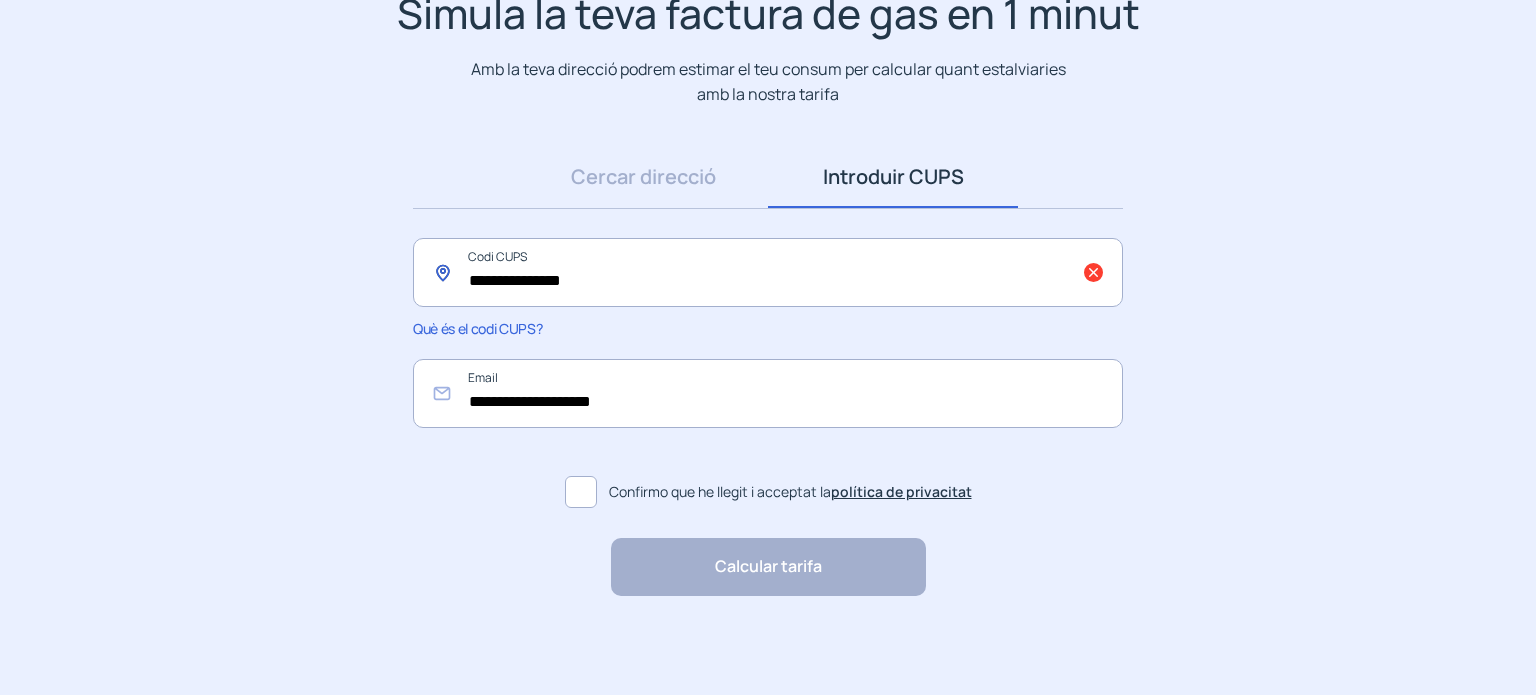 click on "**********" at bounding box center (768, 272) 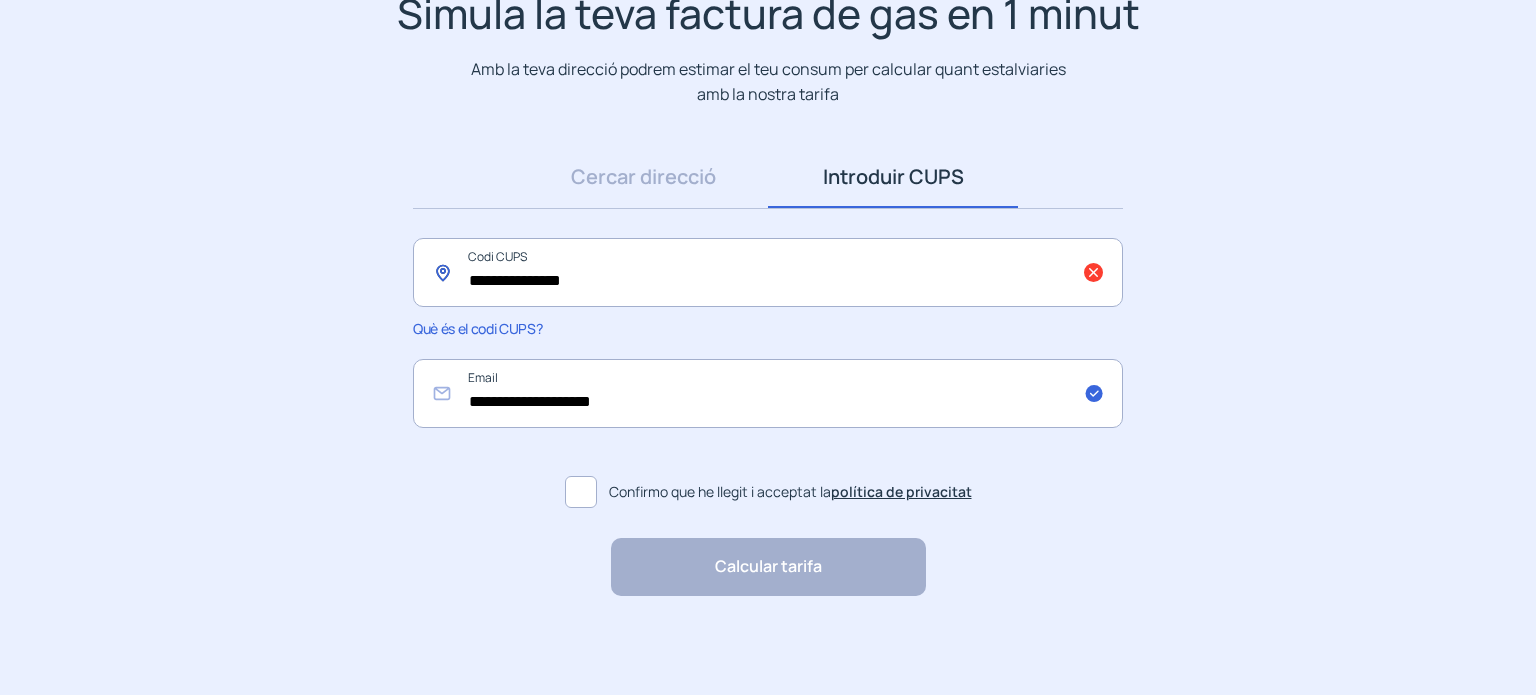 drag, startPoint x: 642, startPoint y: 272, endPoint x: 458, endPoint y: 299, distance: 185.97043 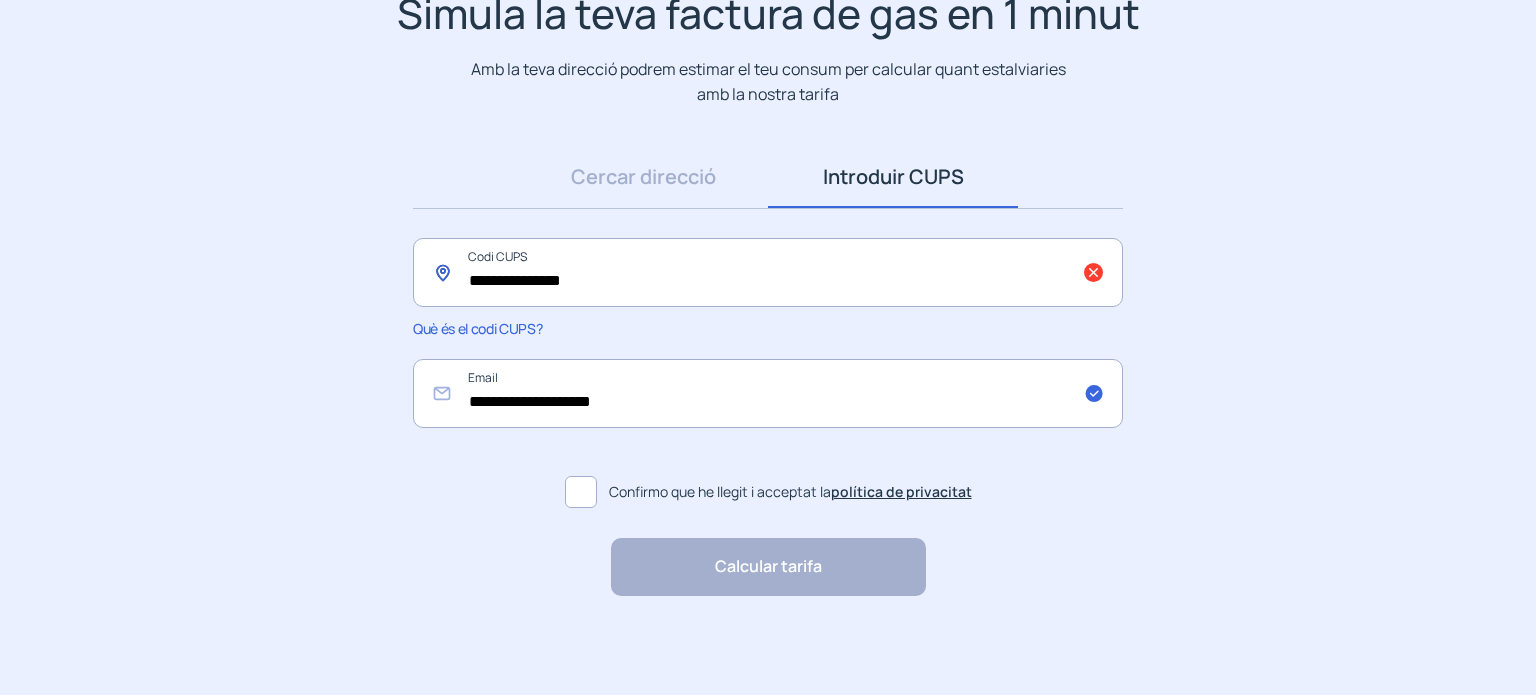 paste on "*****" 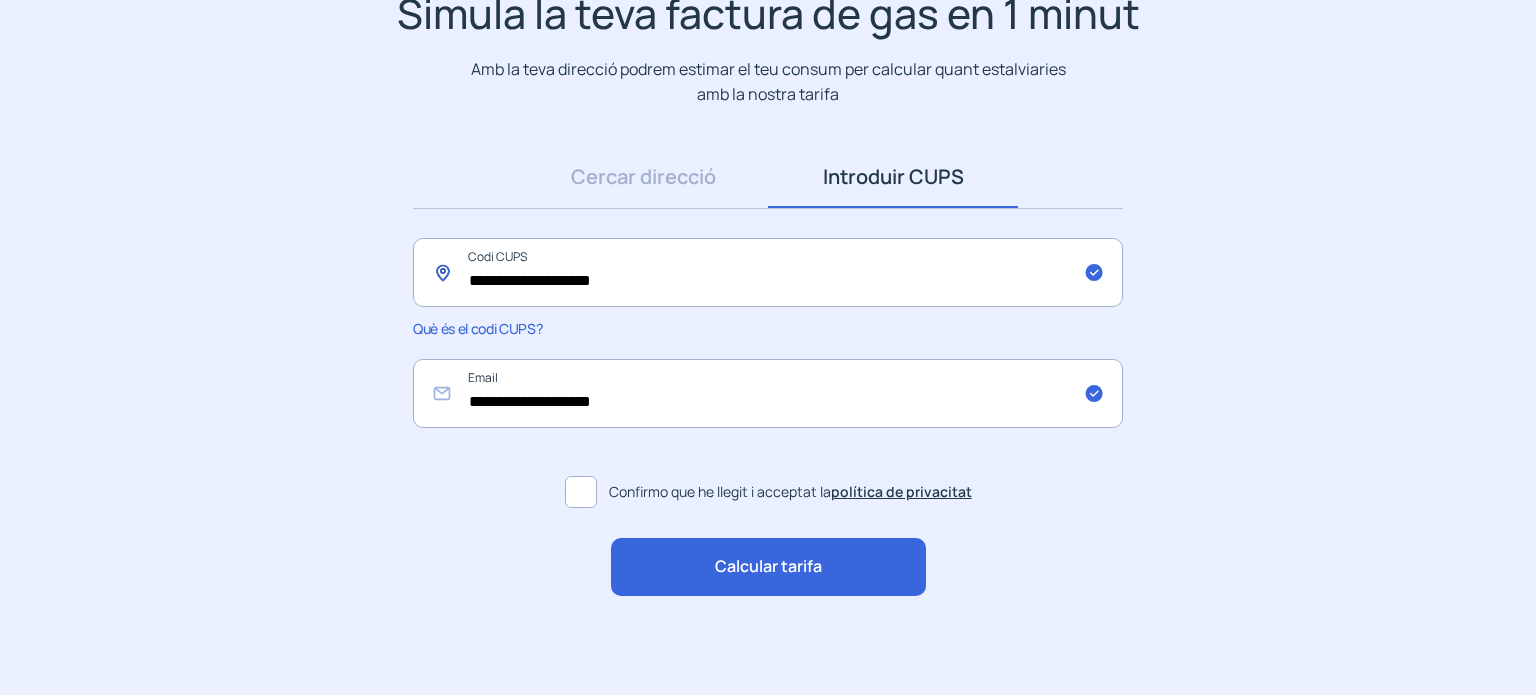 type on "**********" 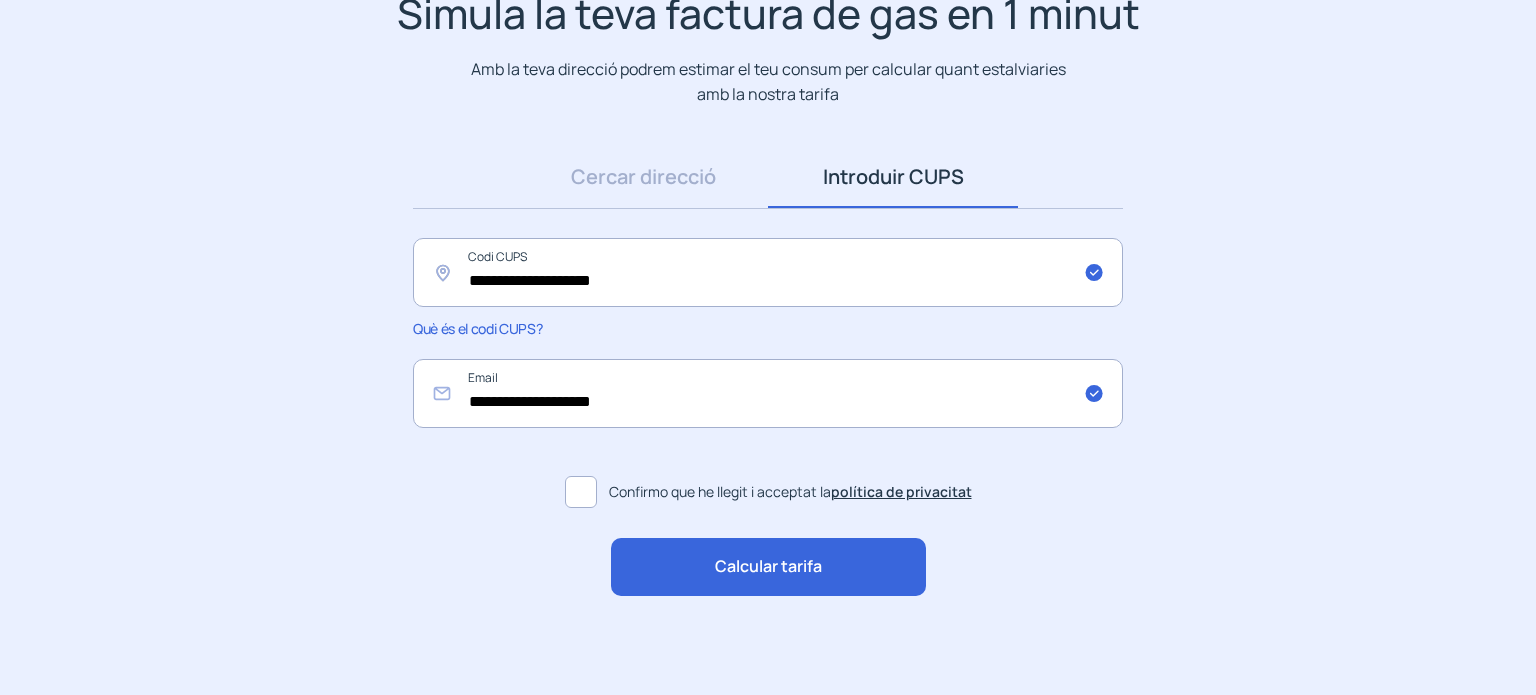 click on "Calcular tarifa" at bounding box center [768, 567] 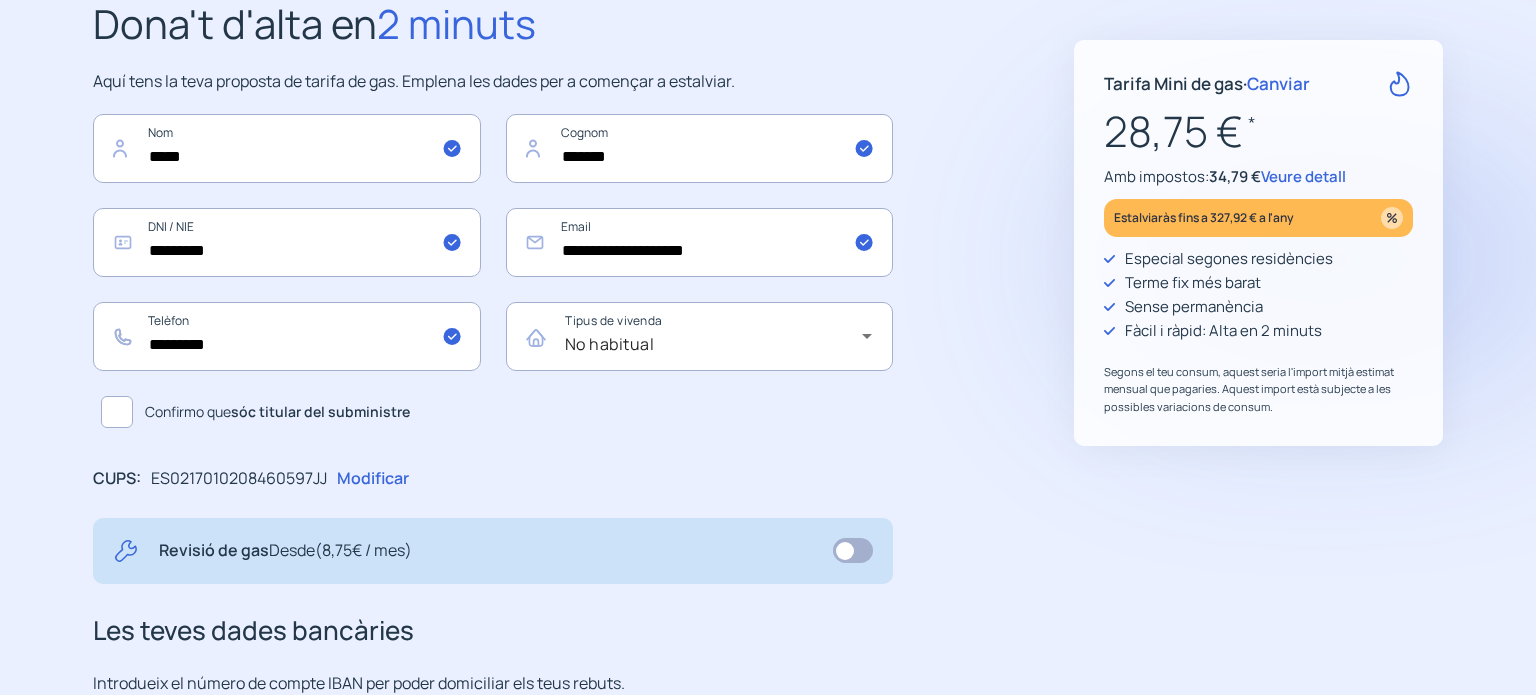scroll, scrollTop: 200, scrollLeft: 0, axis: vertical 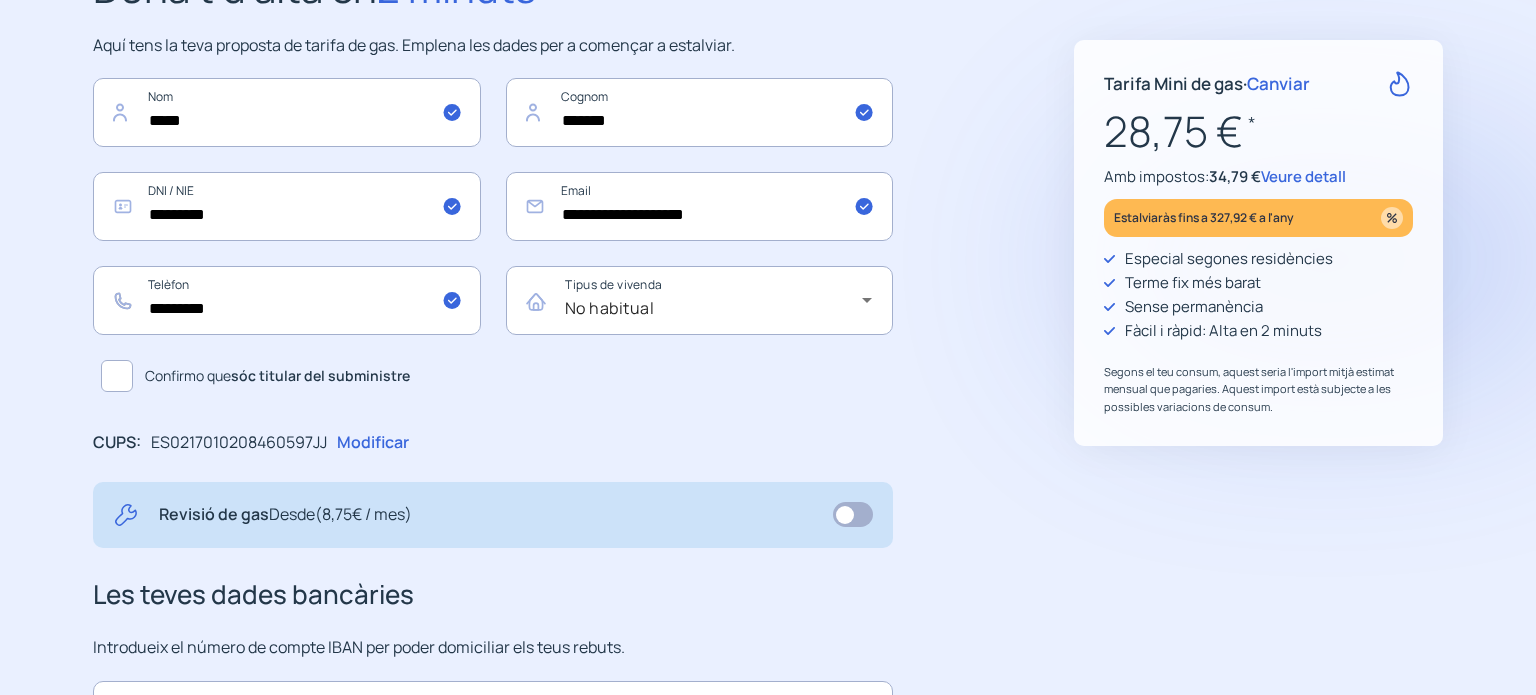 click at bounding box center (117, 376) 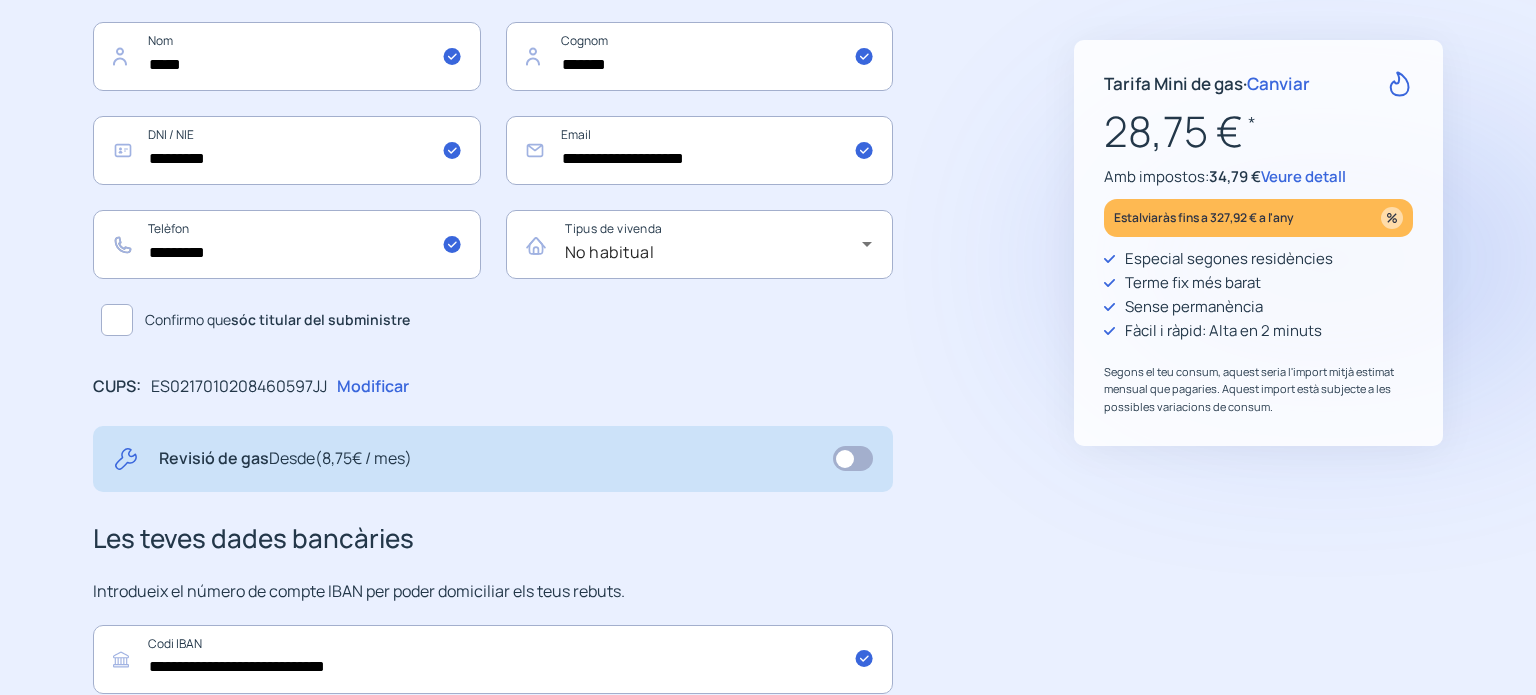 scroll, scrollTop: 248, scrollLeft: 0, axis: vertical 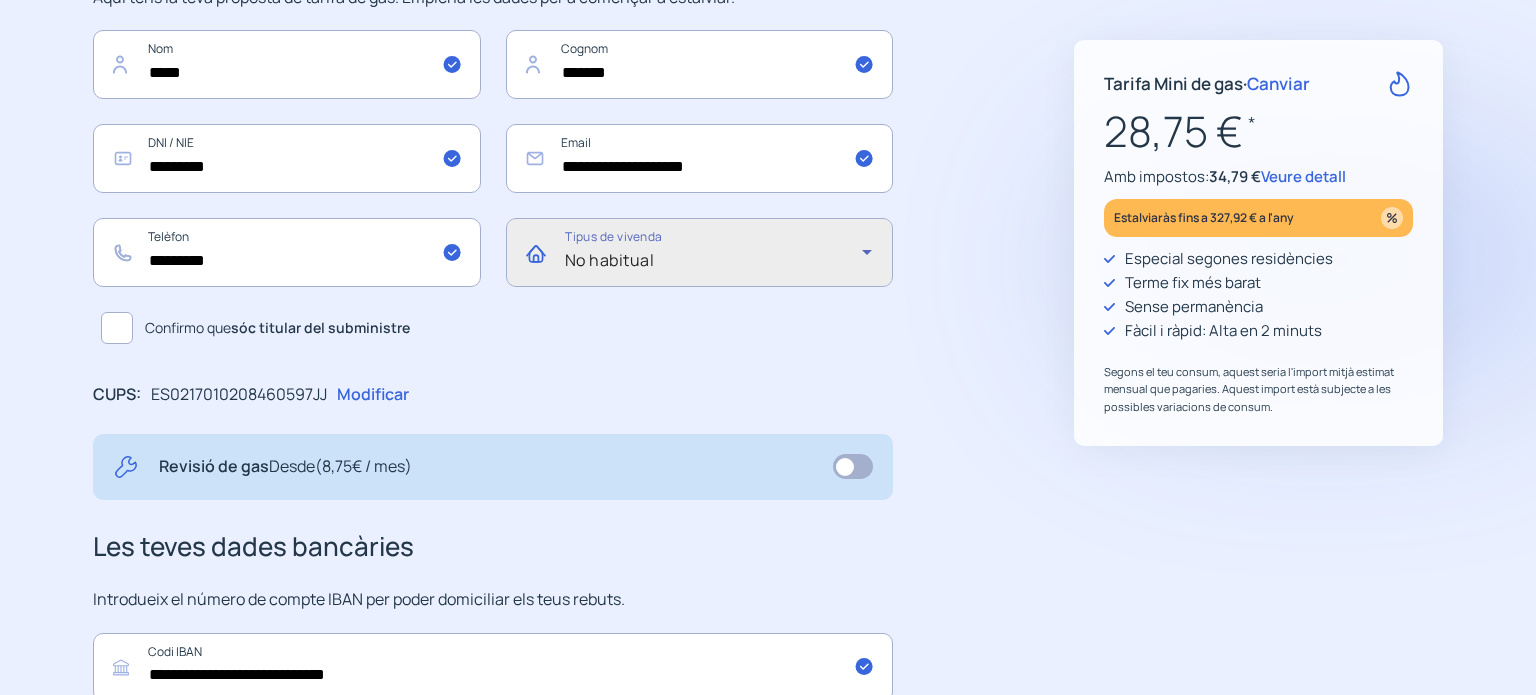 click on "No habitual" at bounding box center (714, 260) 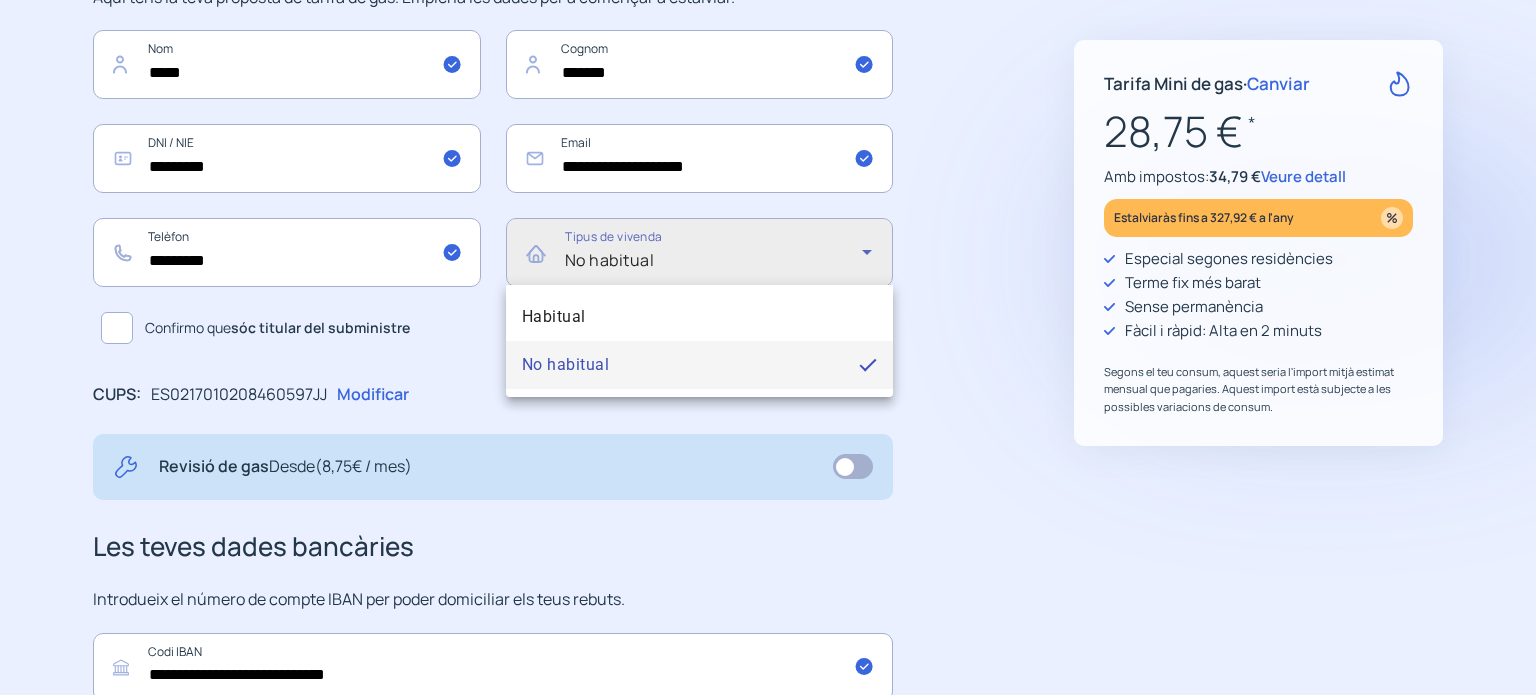 click on "Habitual" at bounding box center [700, 317] 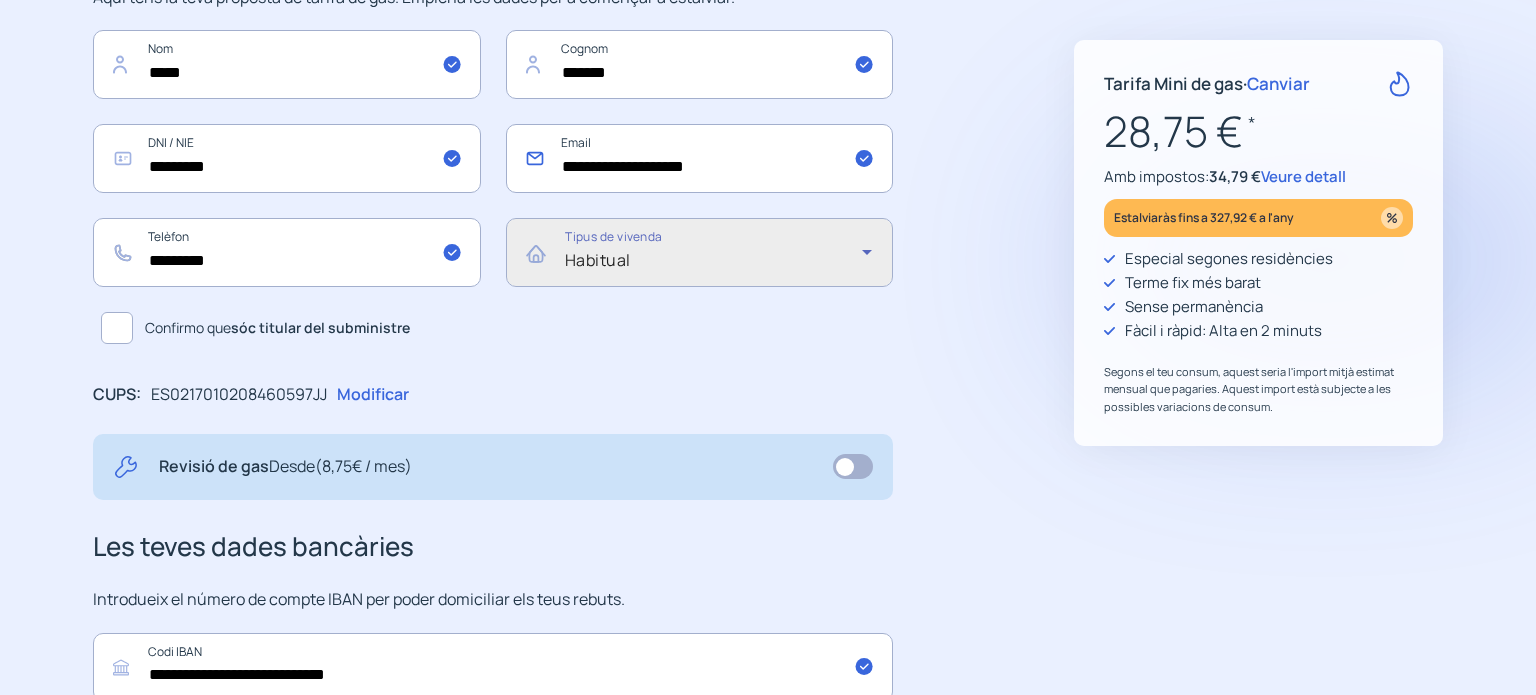 click on "**********" at bounding box center (287, 64) 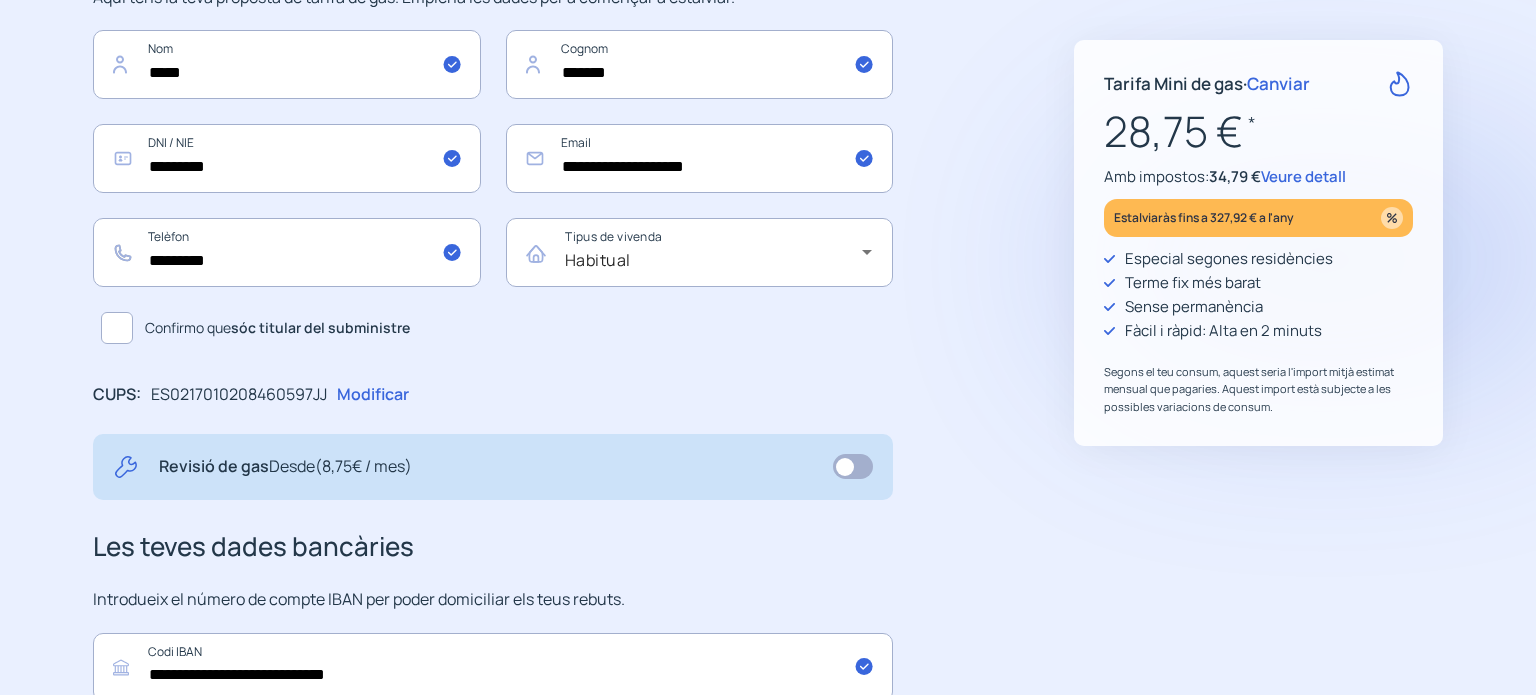 click on "Confirmo que  sóc titular del subministre" at bounding box center (493, 328) 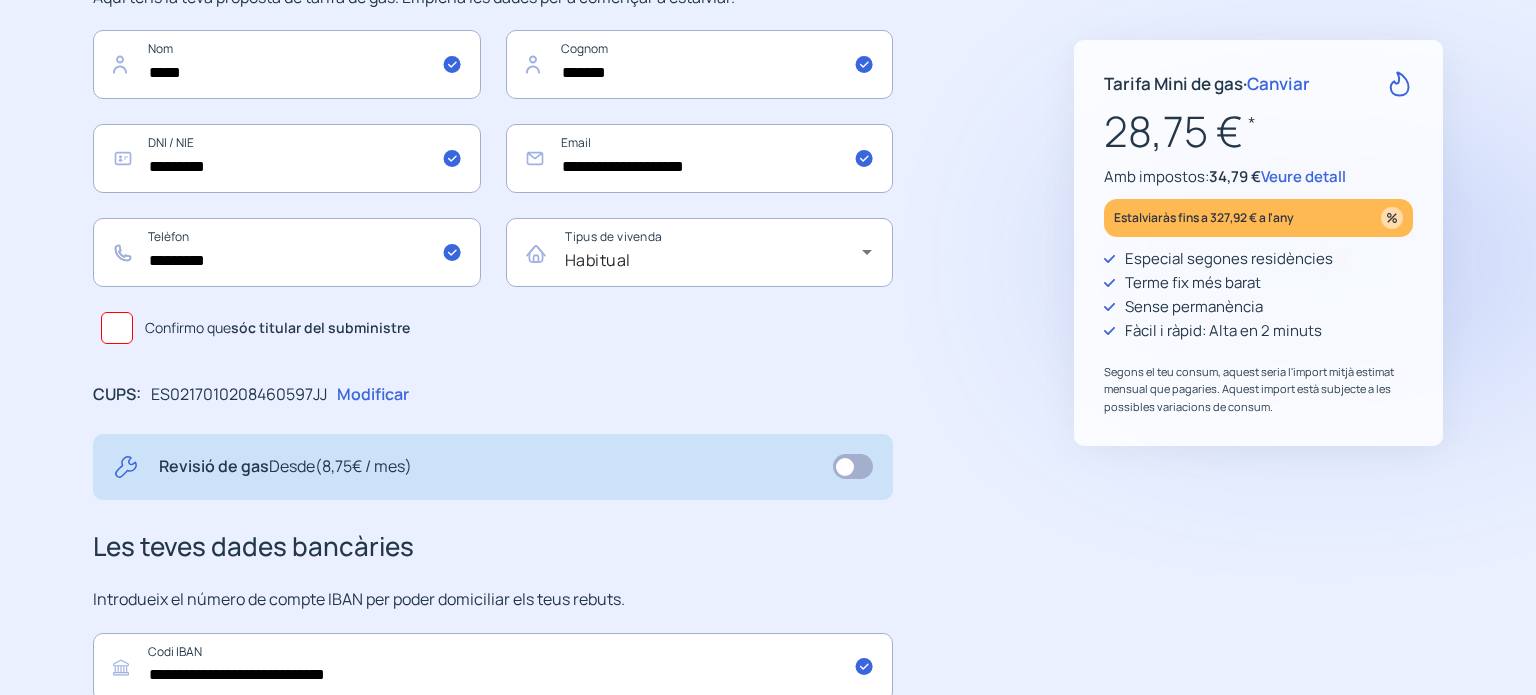 drag, startPoint x: 120, startPoint y: 327, endPoint x: 131, endPoint y: 326, distance: 11.045361 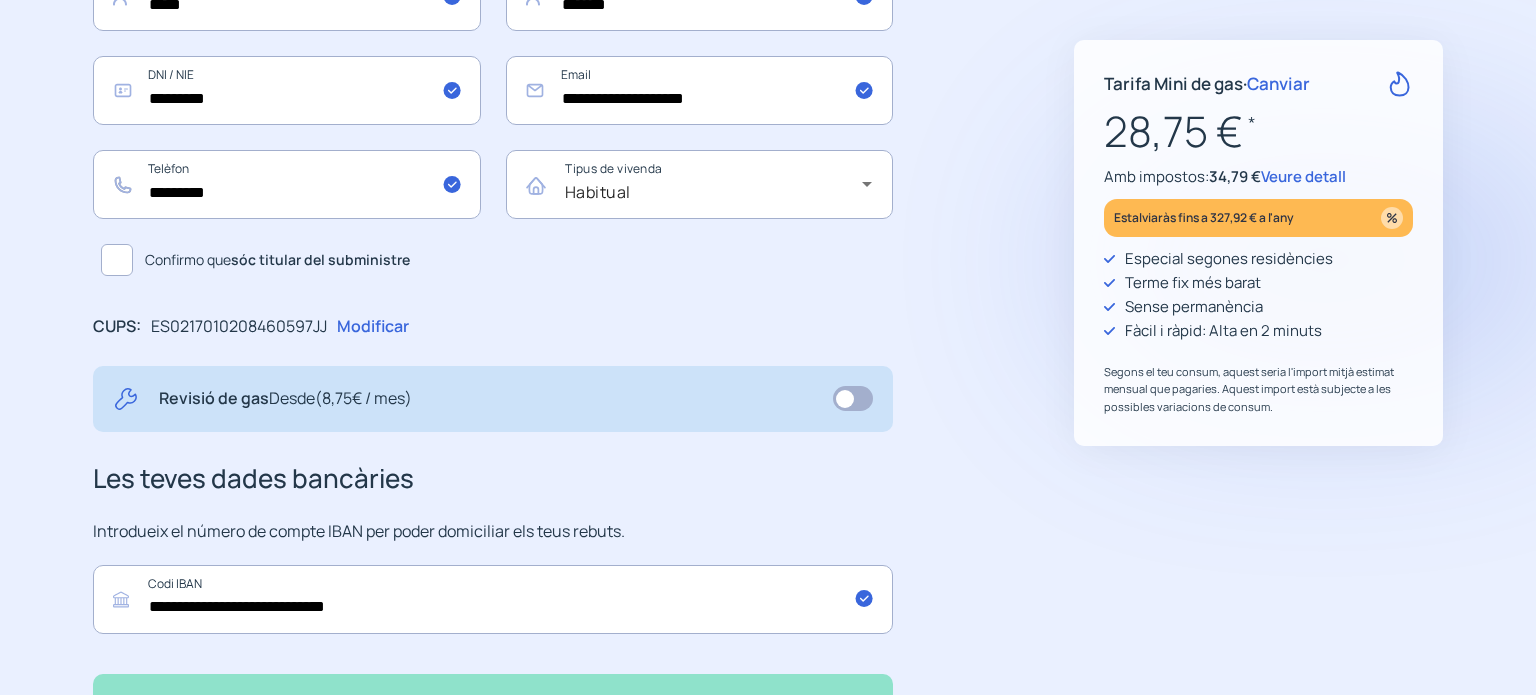 scroll, scrollTop: 48, scrollLeft: 0, axis: vertical 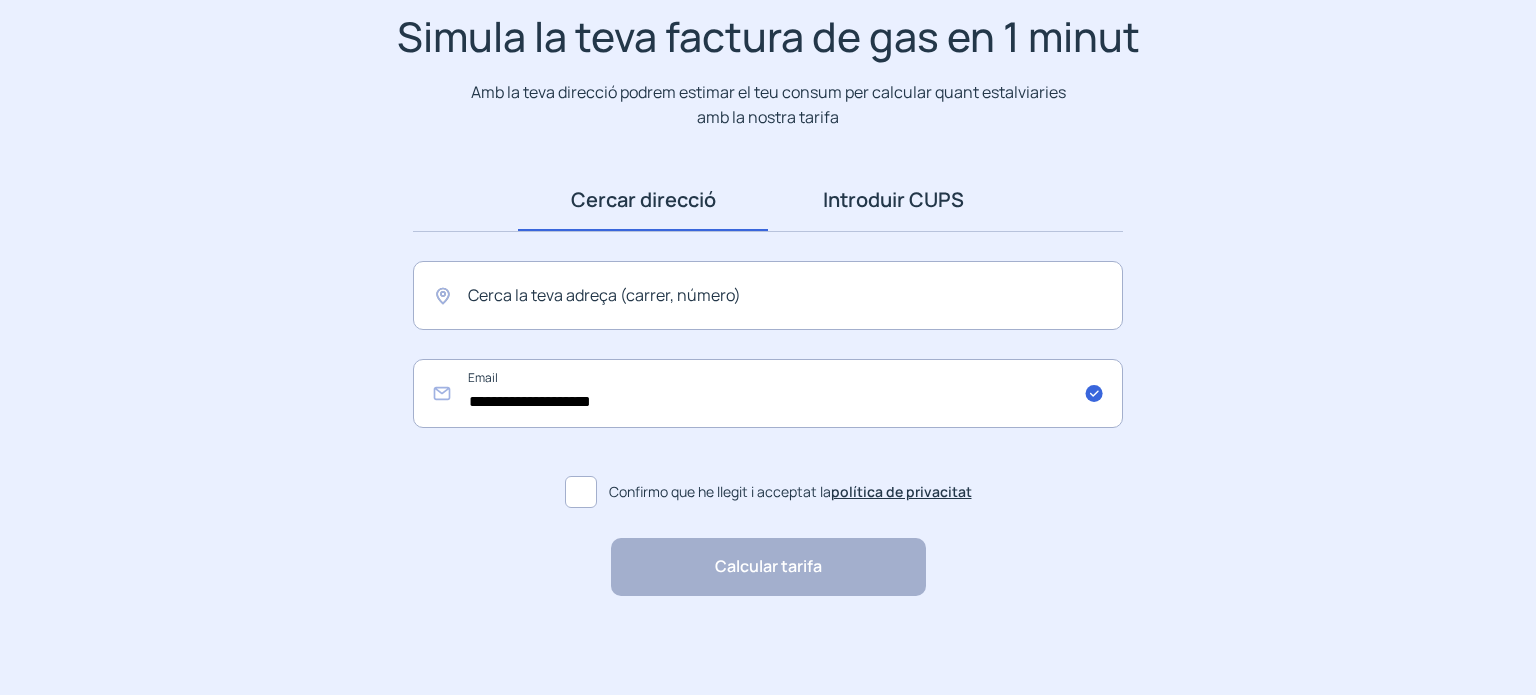 click on "Introduir CUPS" at bounding box center [893, 200] 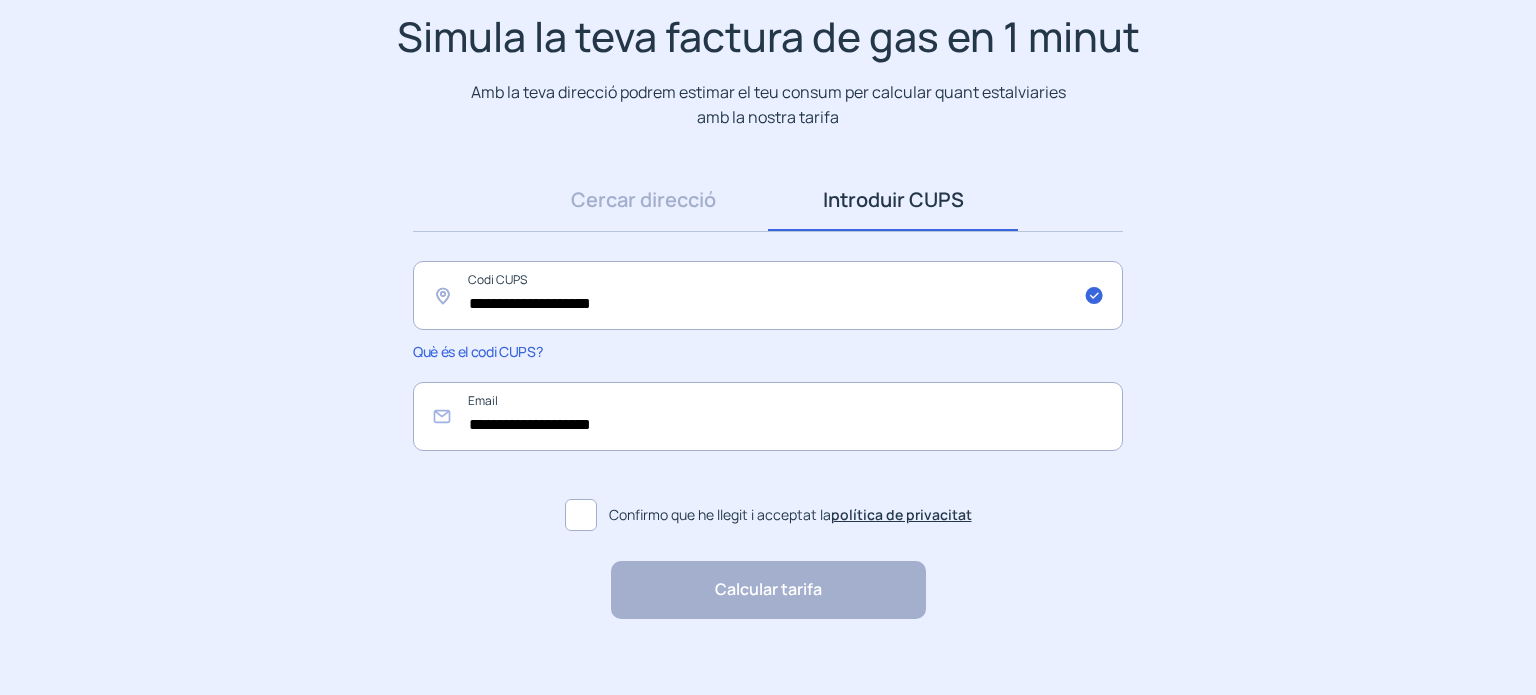 drag, startPoint x: 578, startPoint y: 511, endPoint x: 585, endPoint y: 520, distance: 11.401754 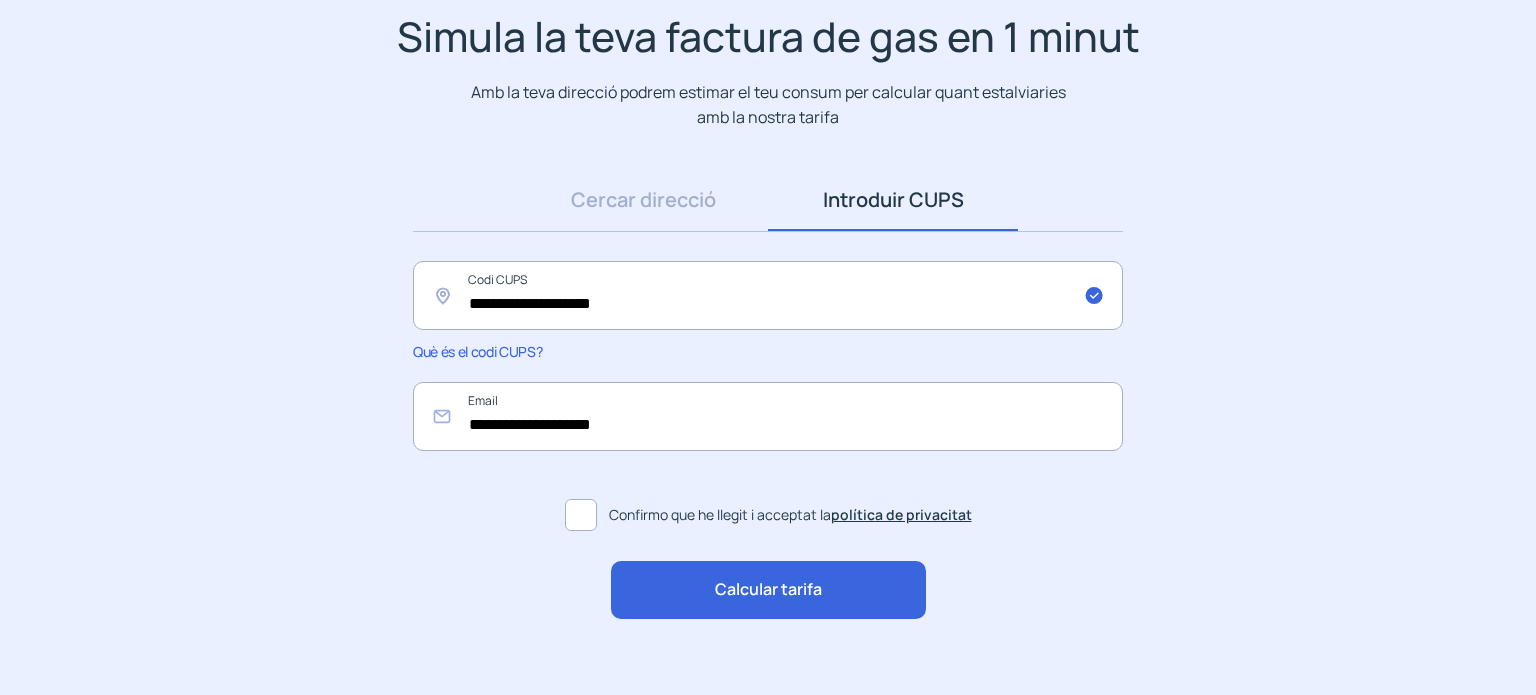 click on "Calcular tarifa" at bounding box center [768, 590] 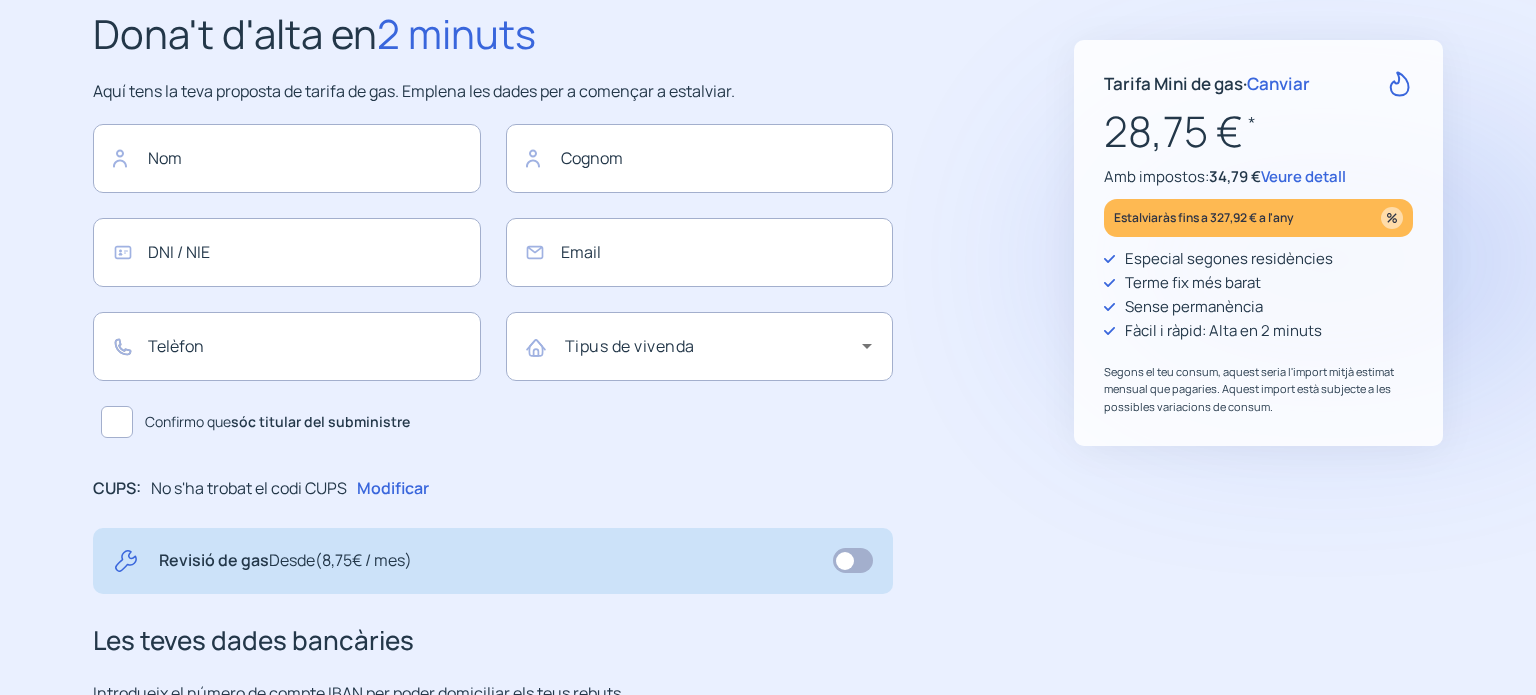 scroll, scrollTop: 0, scrollLeft: 0, axis: both 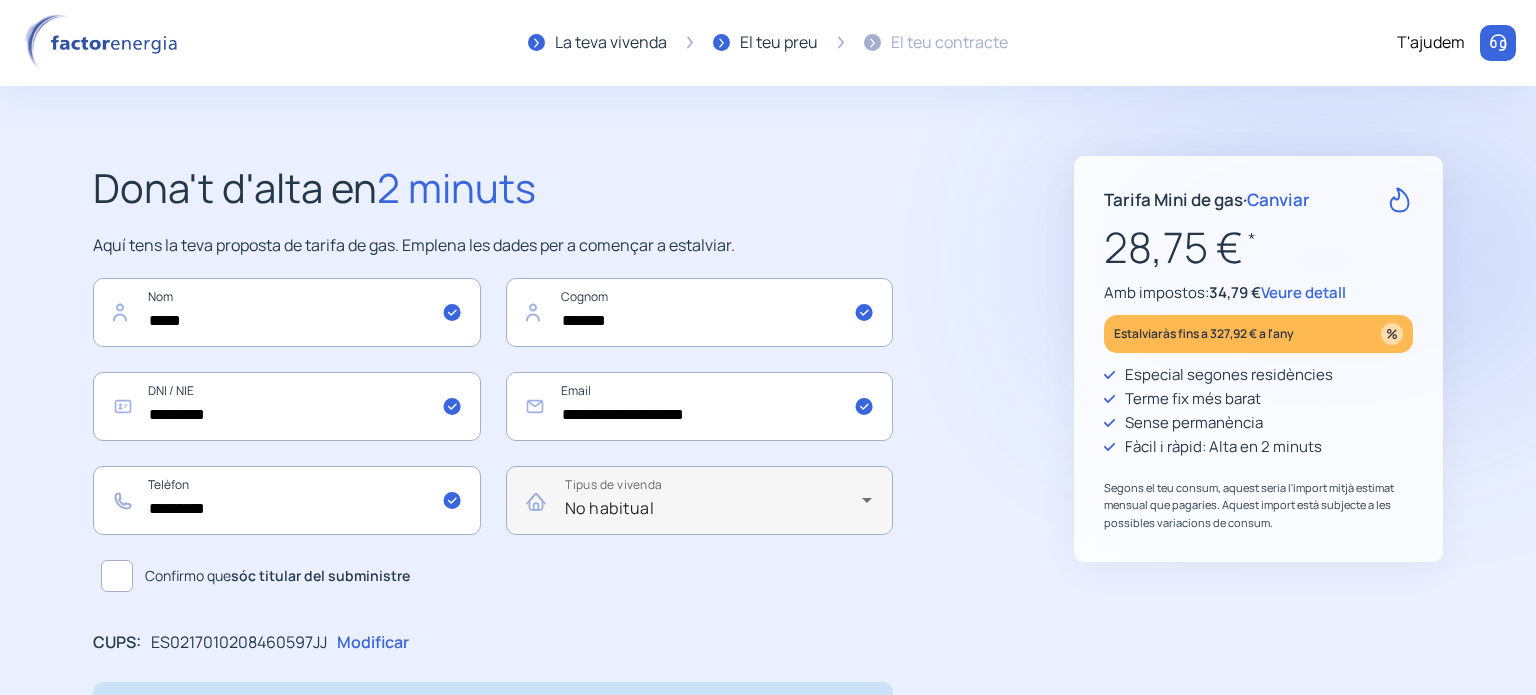 click on "Tipus de vivenda No habitual" at bounding box center (700, 500) 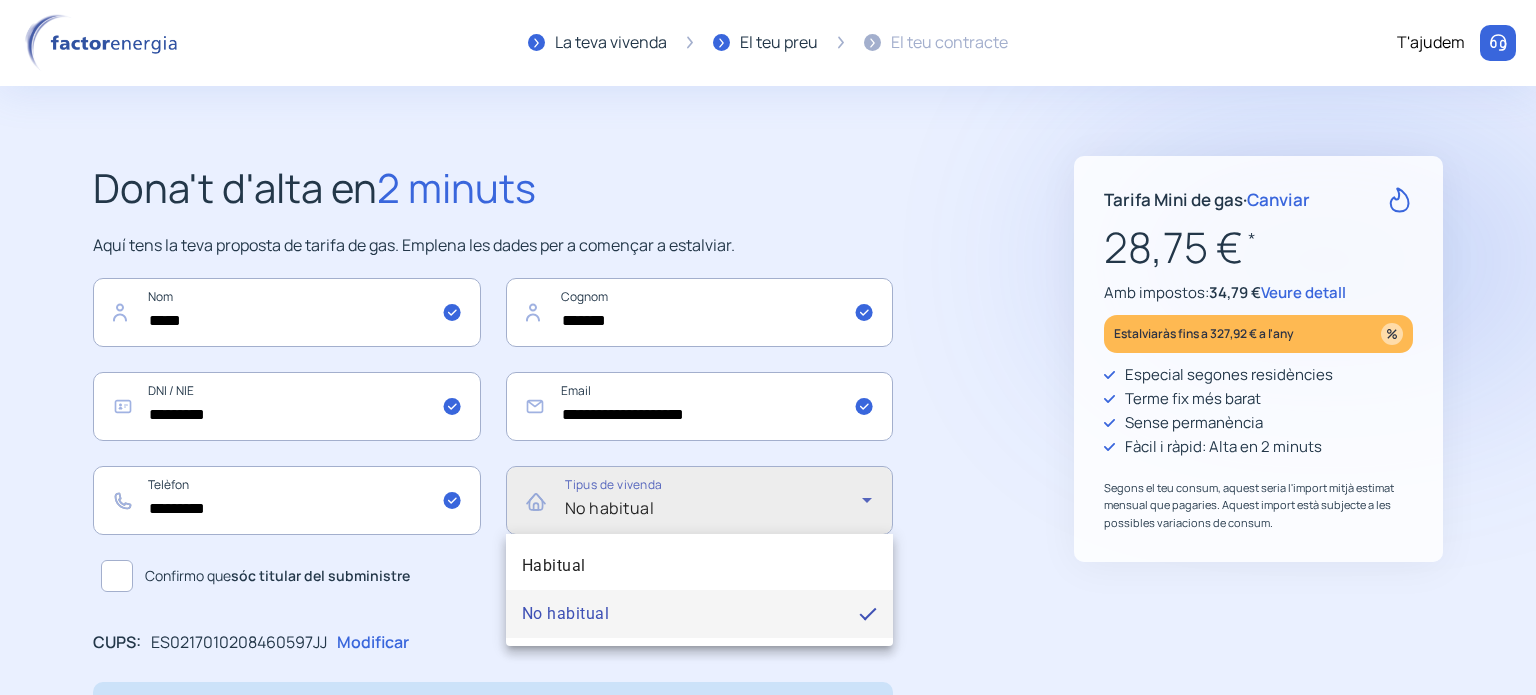 click on "Habitual" at bounding box center (554, 566) 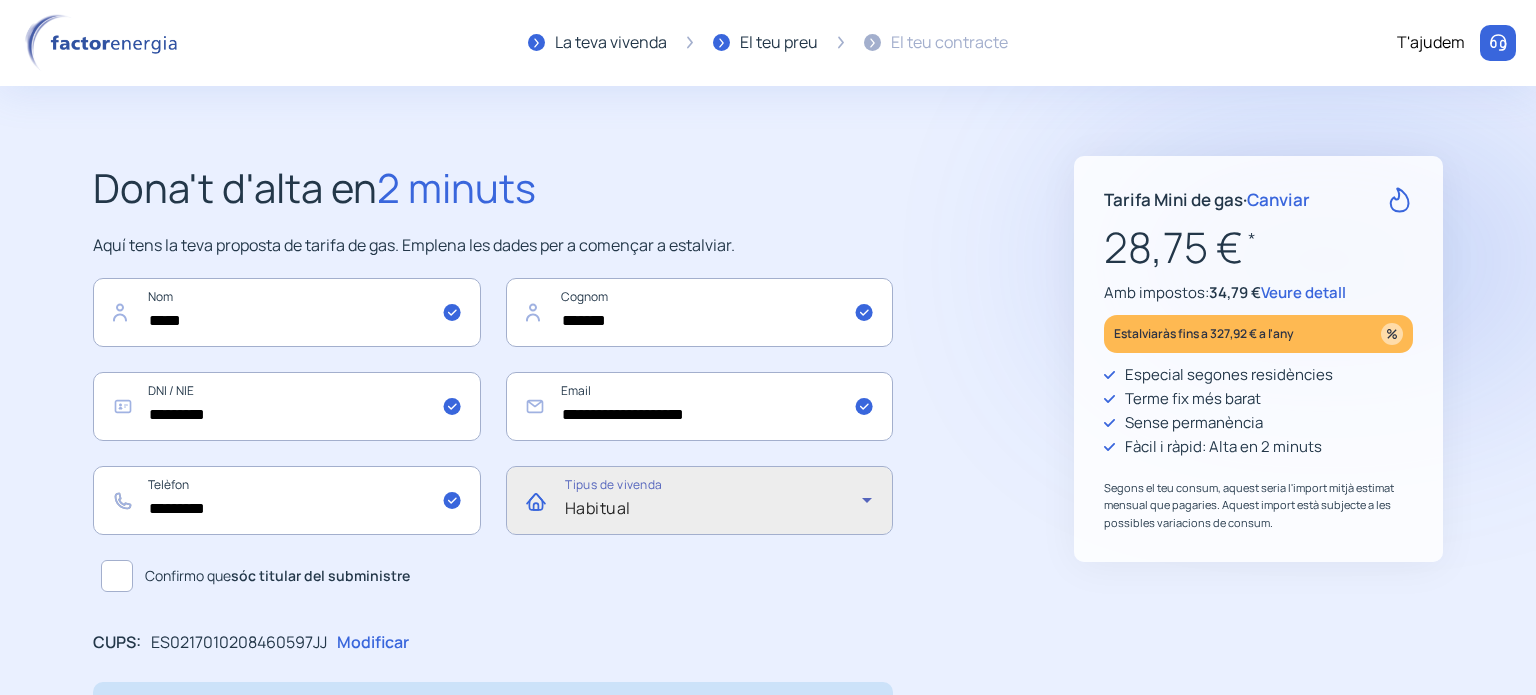 click on "Habitual" at bounding box center [598, 508] 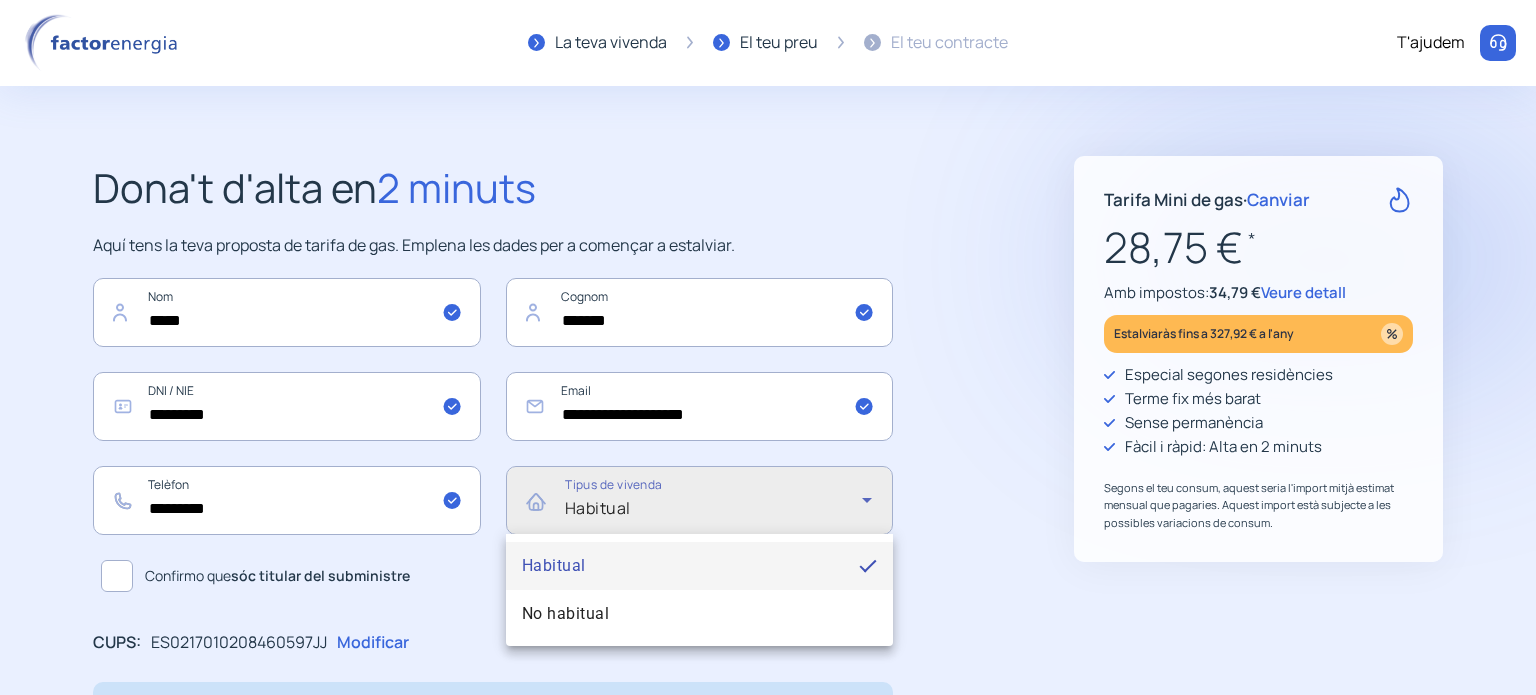 drag, startPoint x: 594, startPoint y: 608, endPoint x: 615, endPoint y: 593, distance: 25.806976 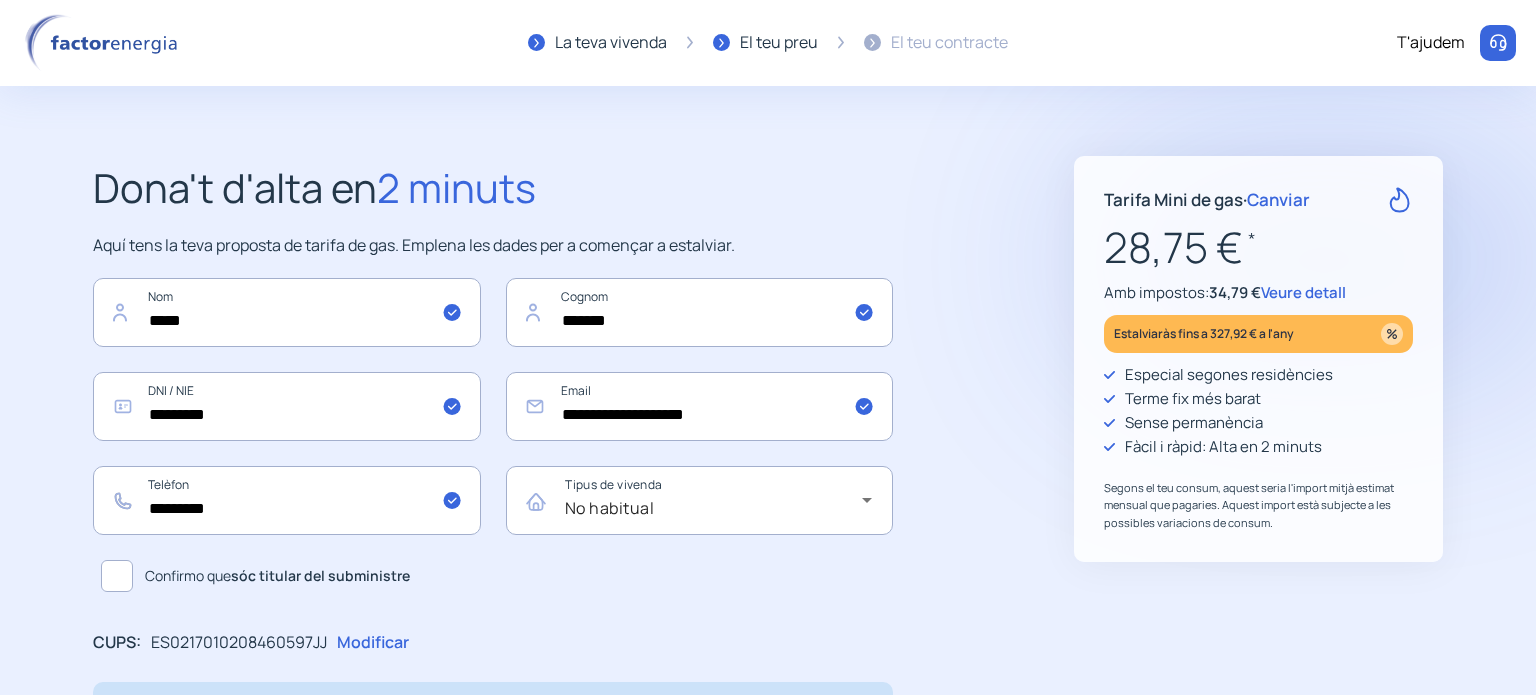 click on "**********" at bounding box center (543, 665) 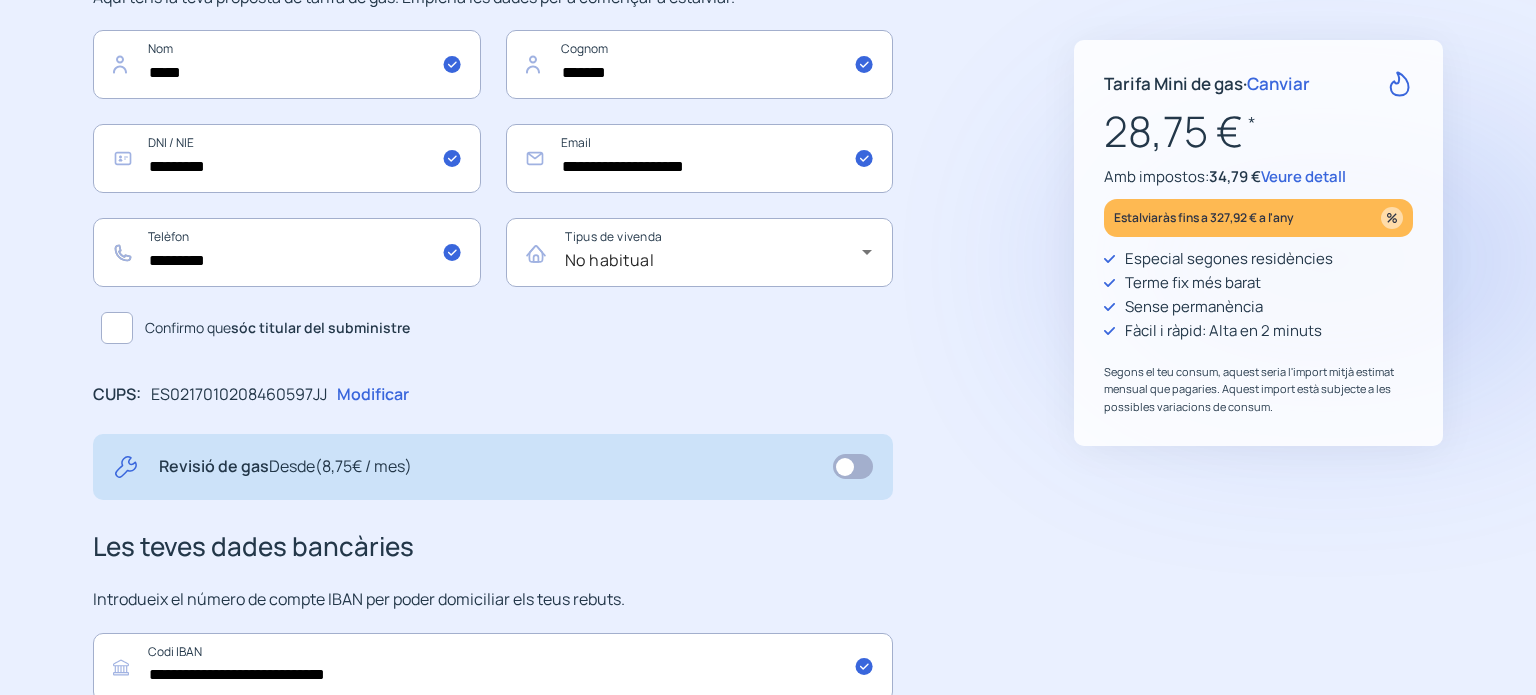 scroll, scrollTop: 300, scrollLeft: 0, axis: vertical 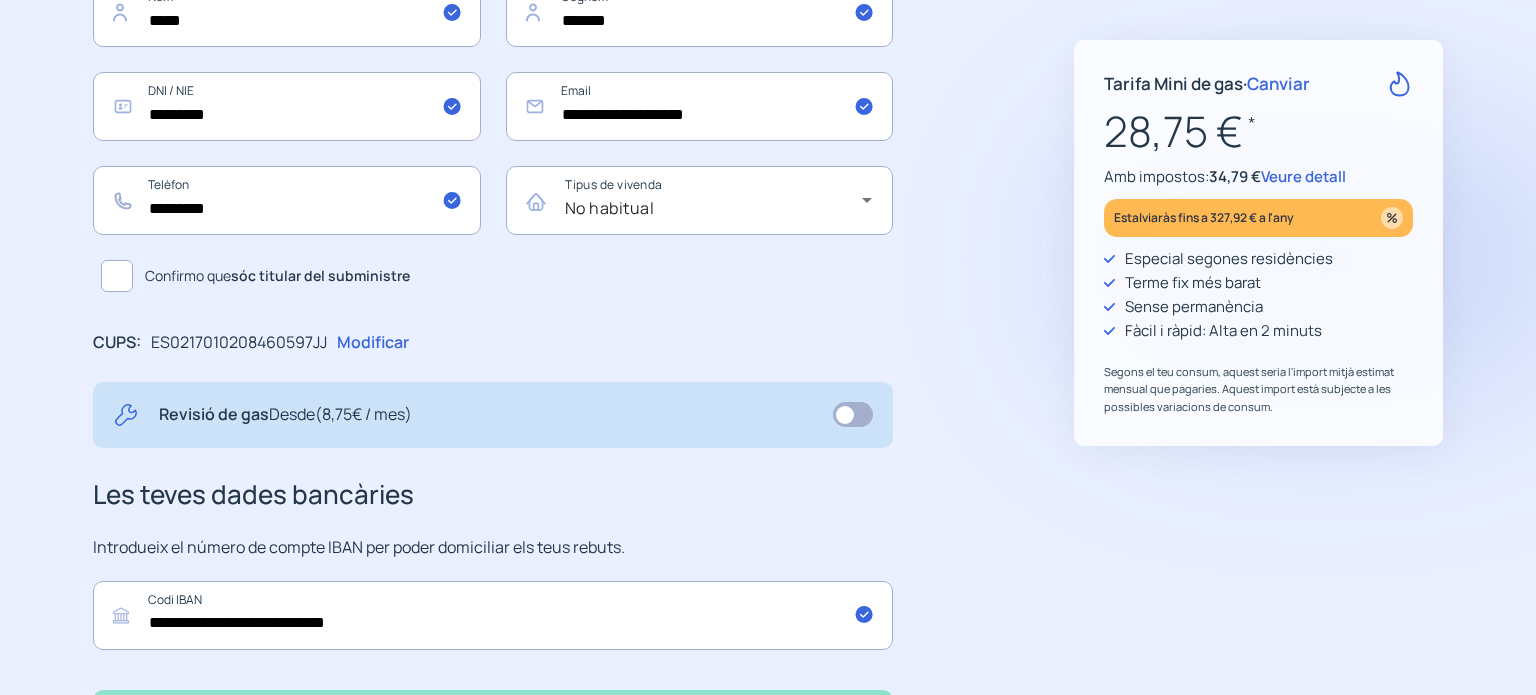 click at bounding box center (117, 276) 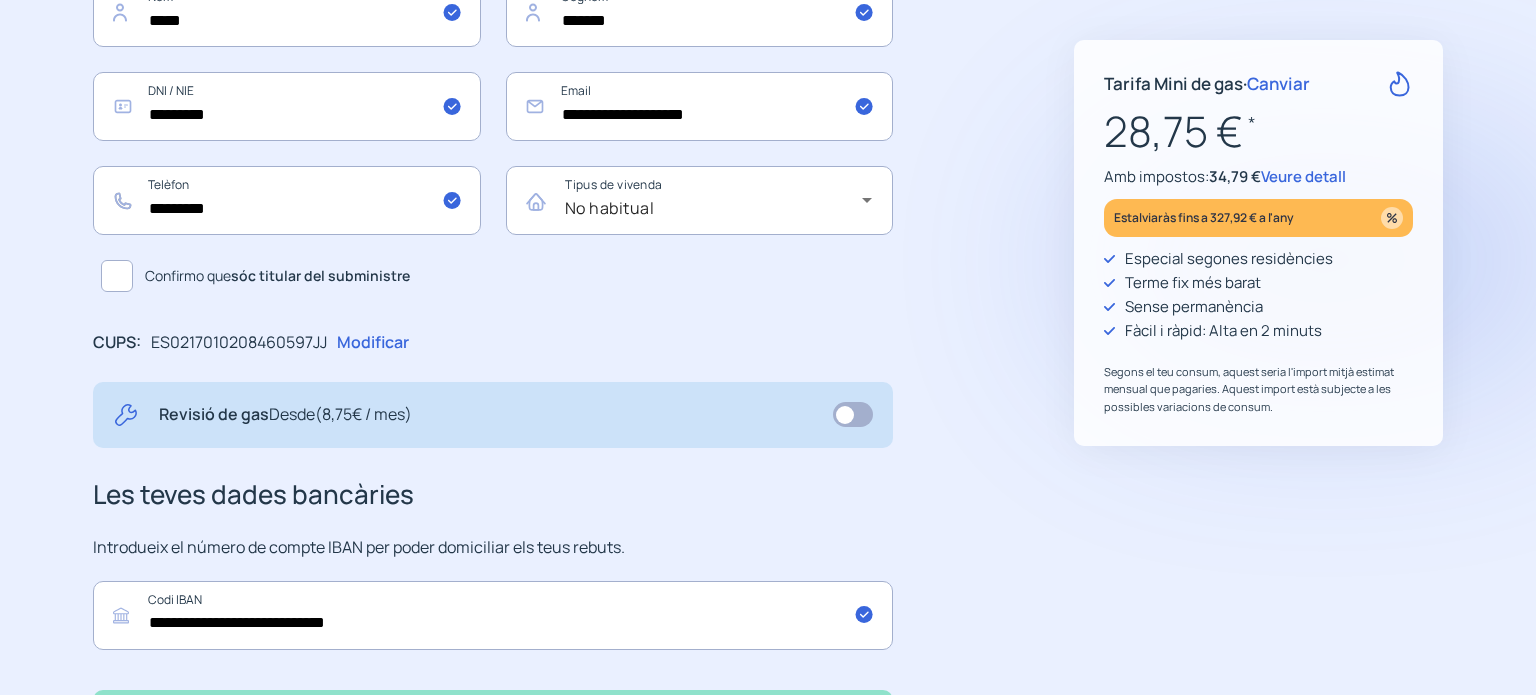 click on "**********" at bounding box center [768, 365] 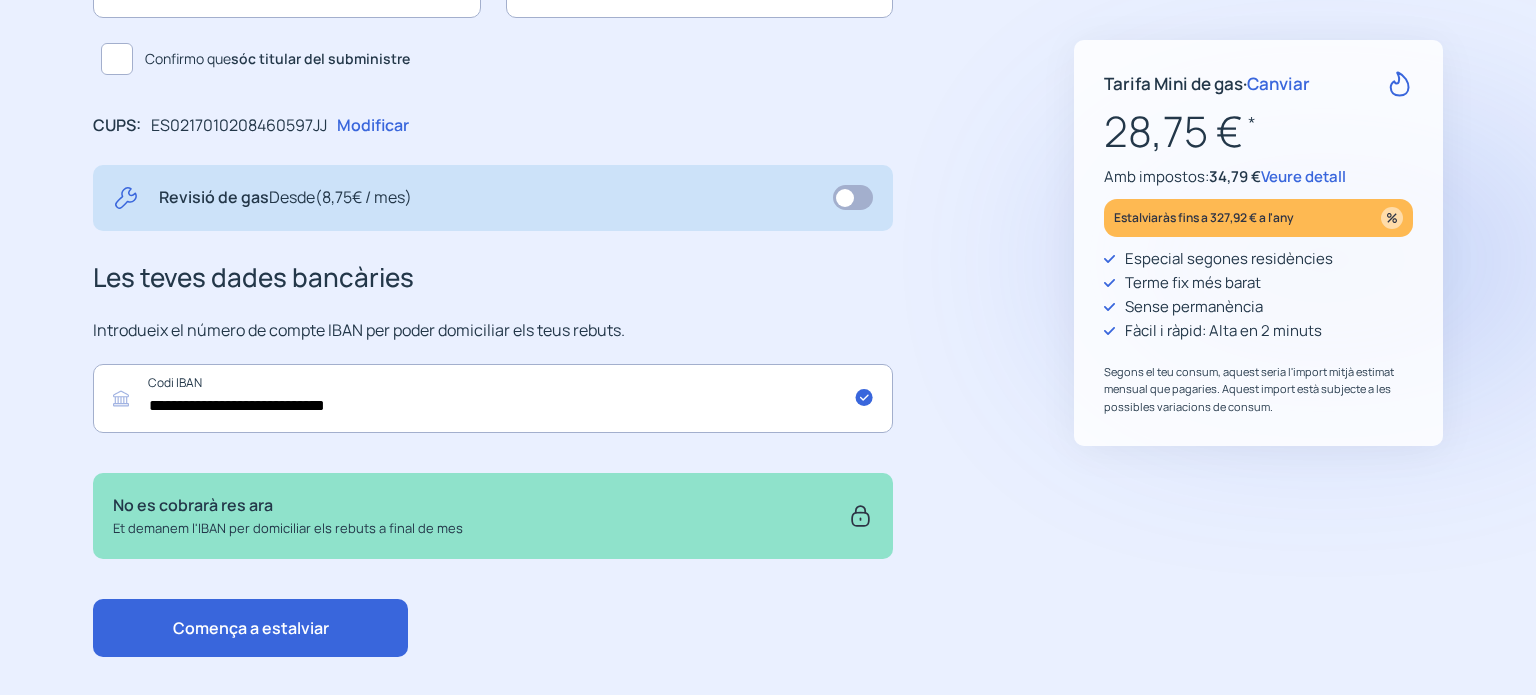 scroll, scrollTop: 548, scrollLeft: 0, axis: vertical 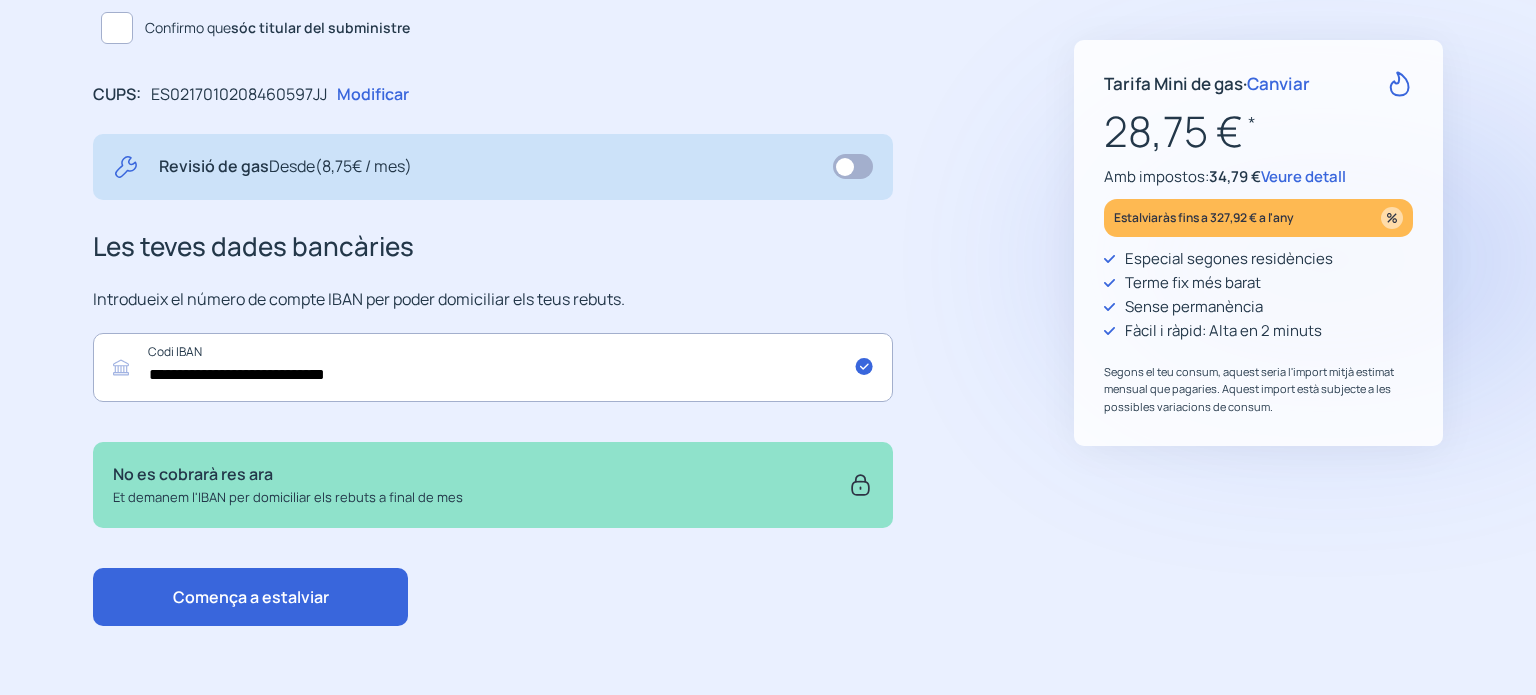 click on "Comença a estalviar" at bounding box center [251, 597] 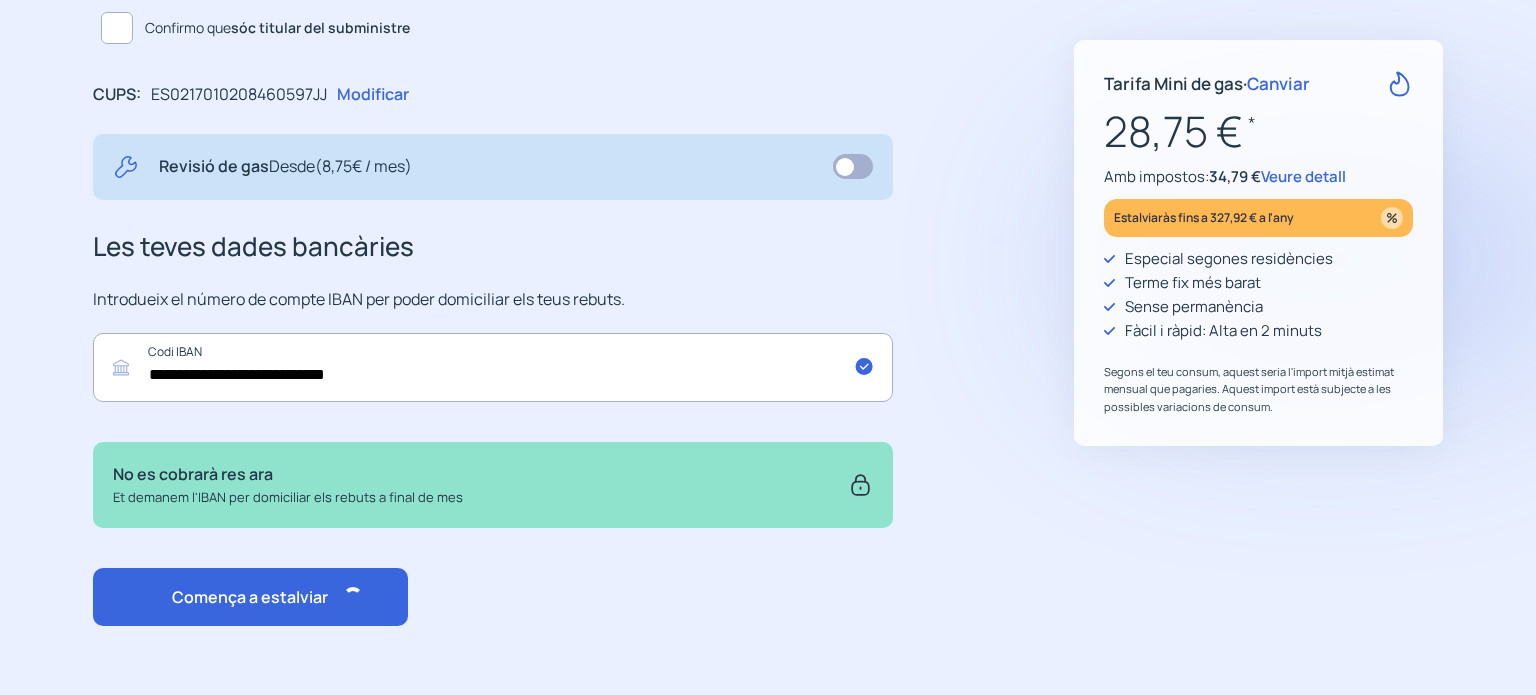 scroll, scrollTop: 0, scrollLeft: 0, axis: both 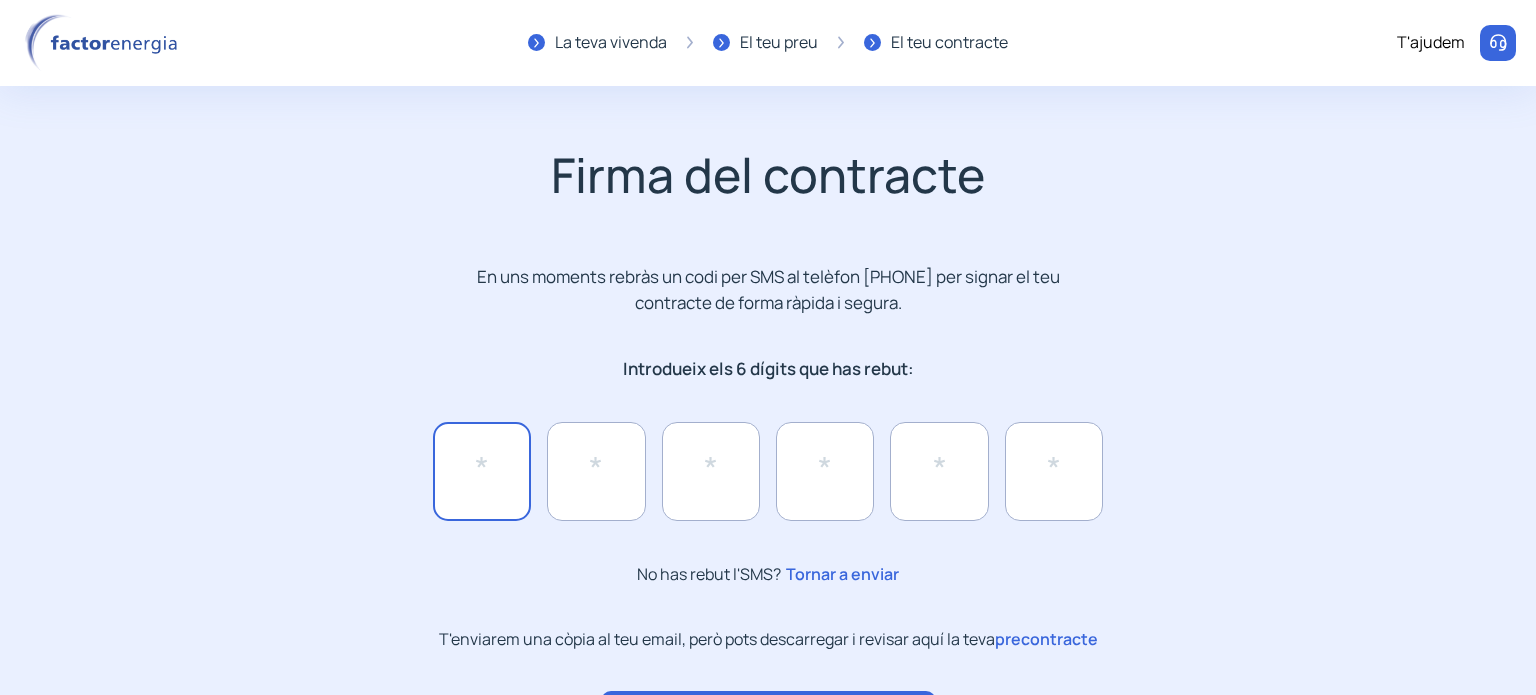 click at bounding box center (482, 471) 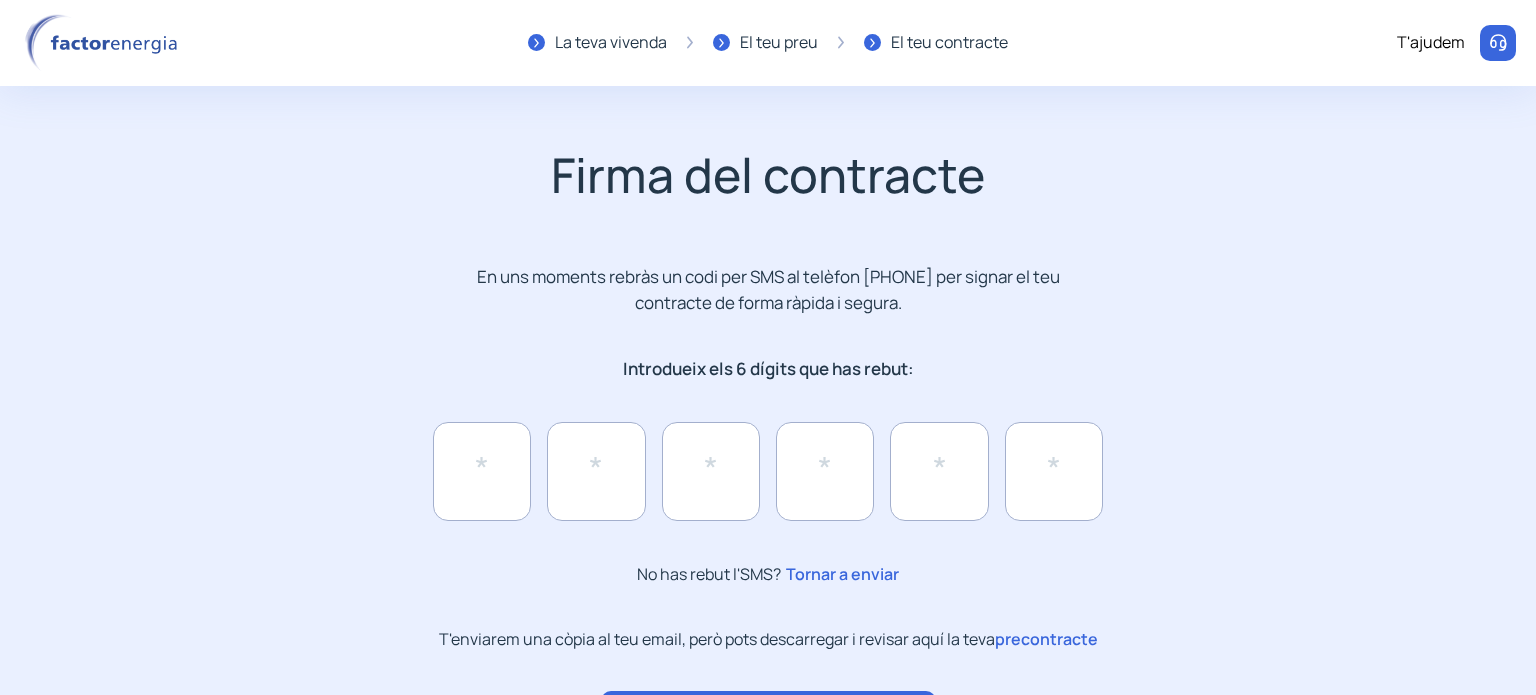 click on "No has rebut l'SMS?  Tornar a enviar" at bounding box center [768, 525] 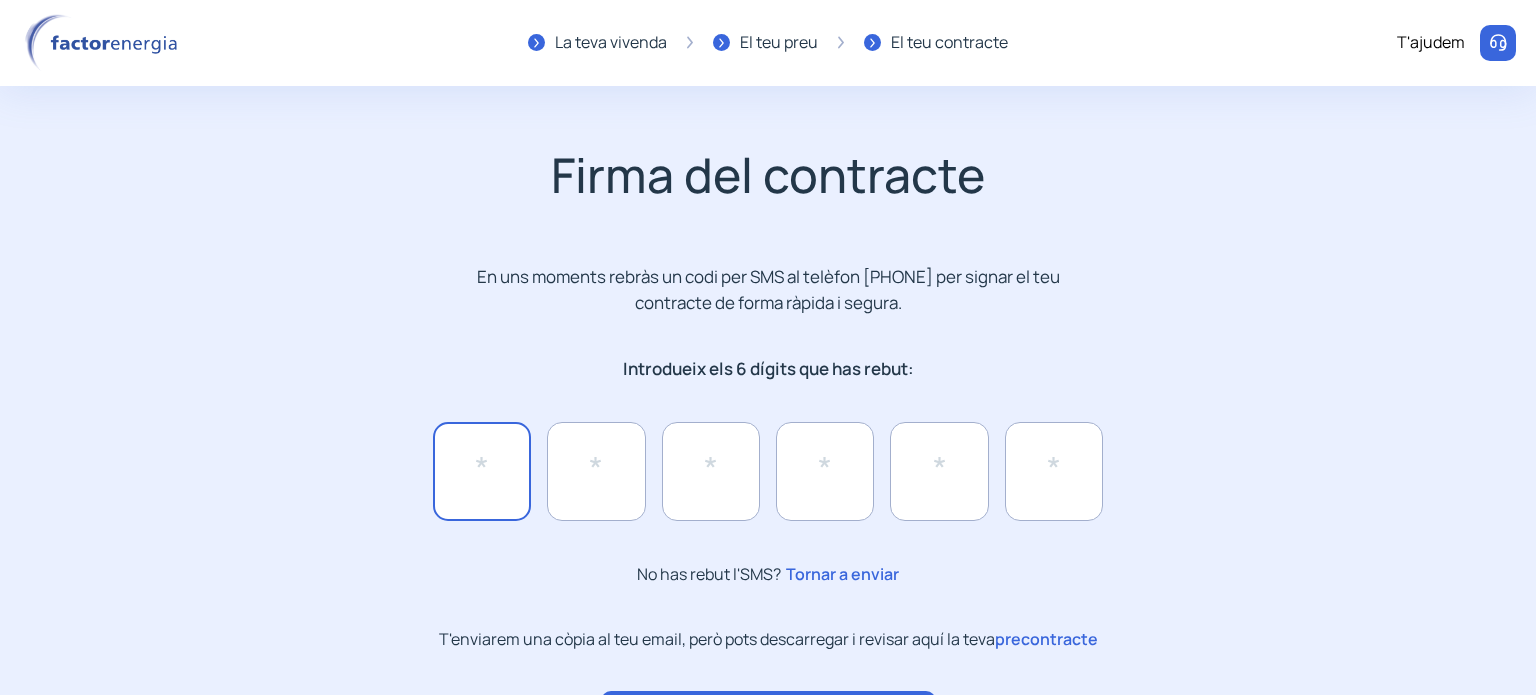 click at bounding box center (482, 471) 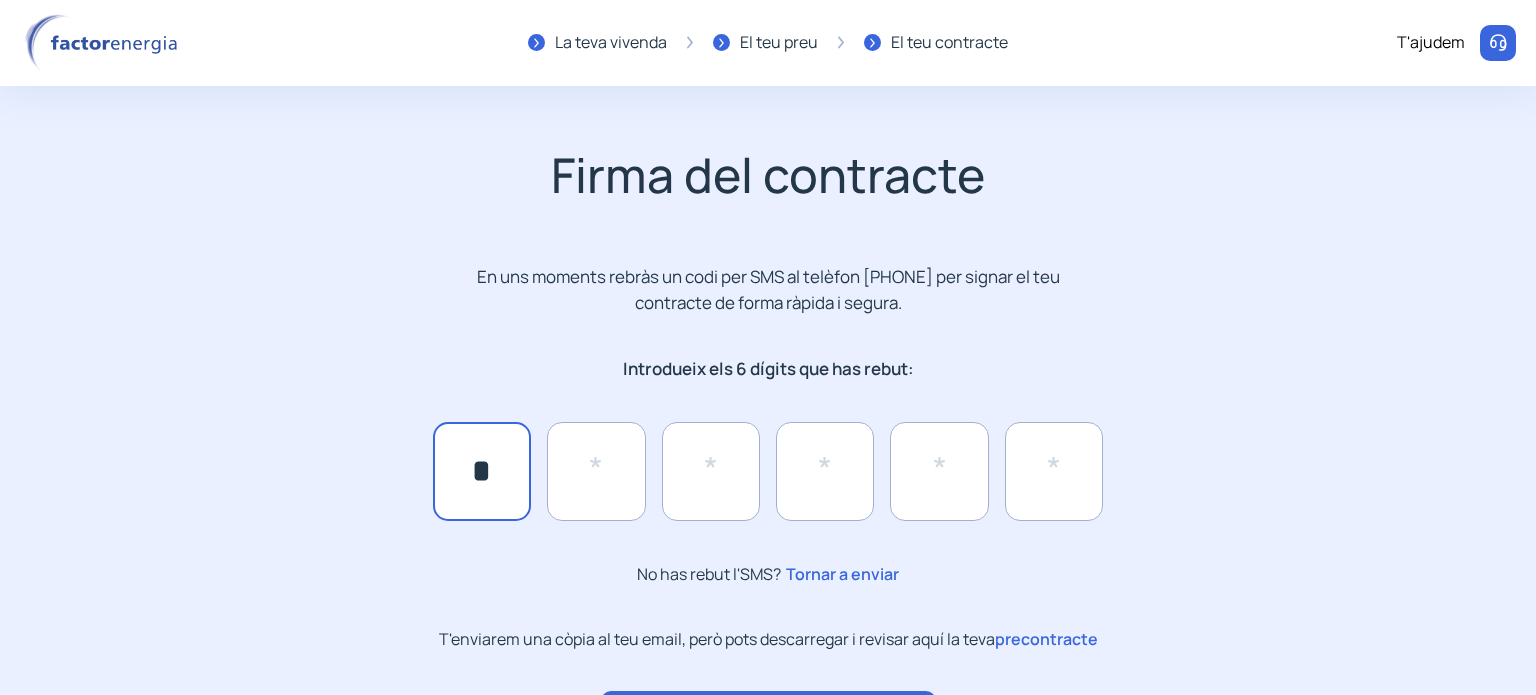 type on "*" 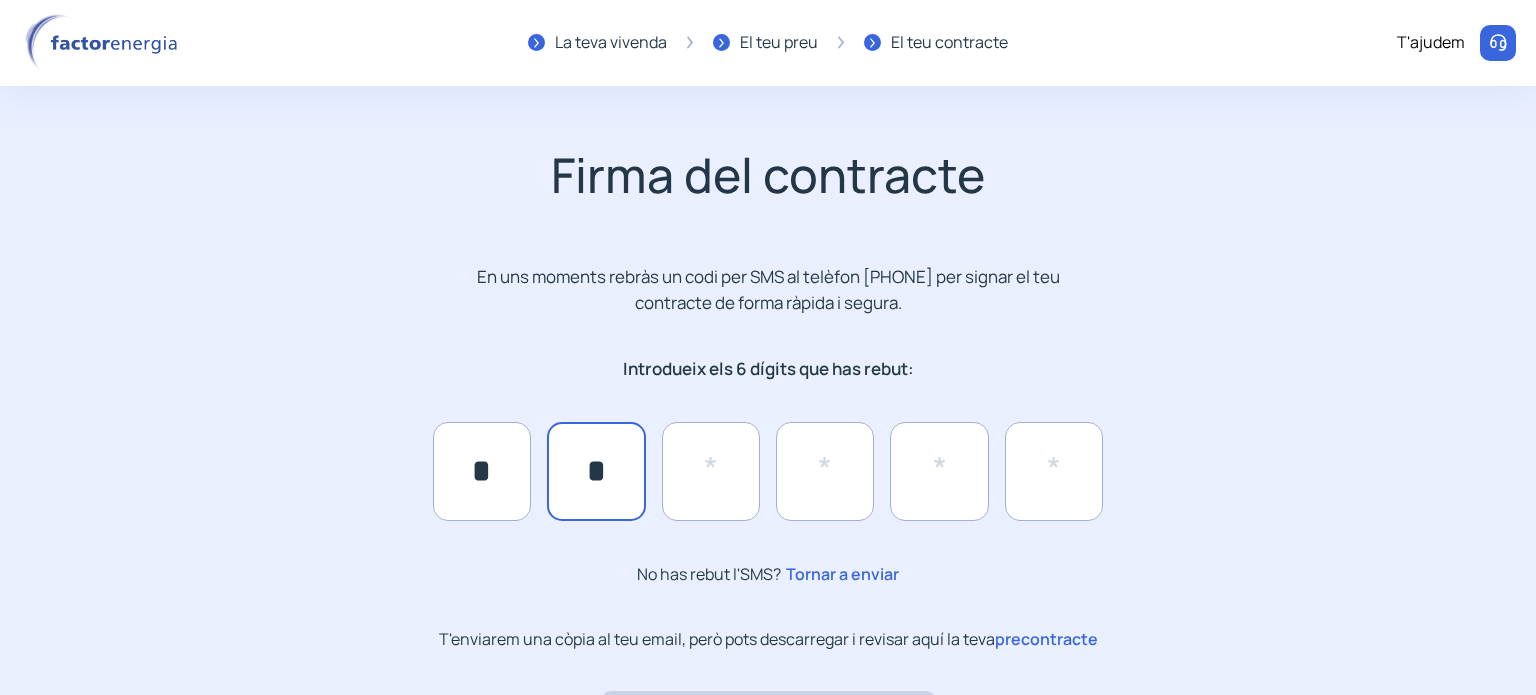 type on "*" 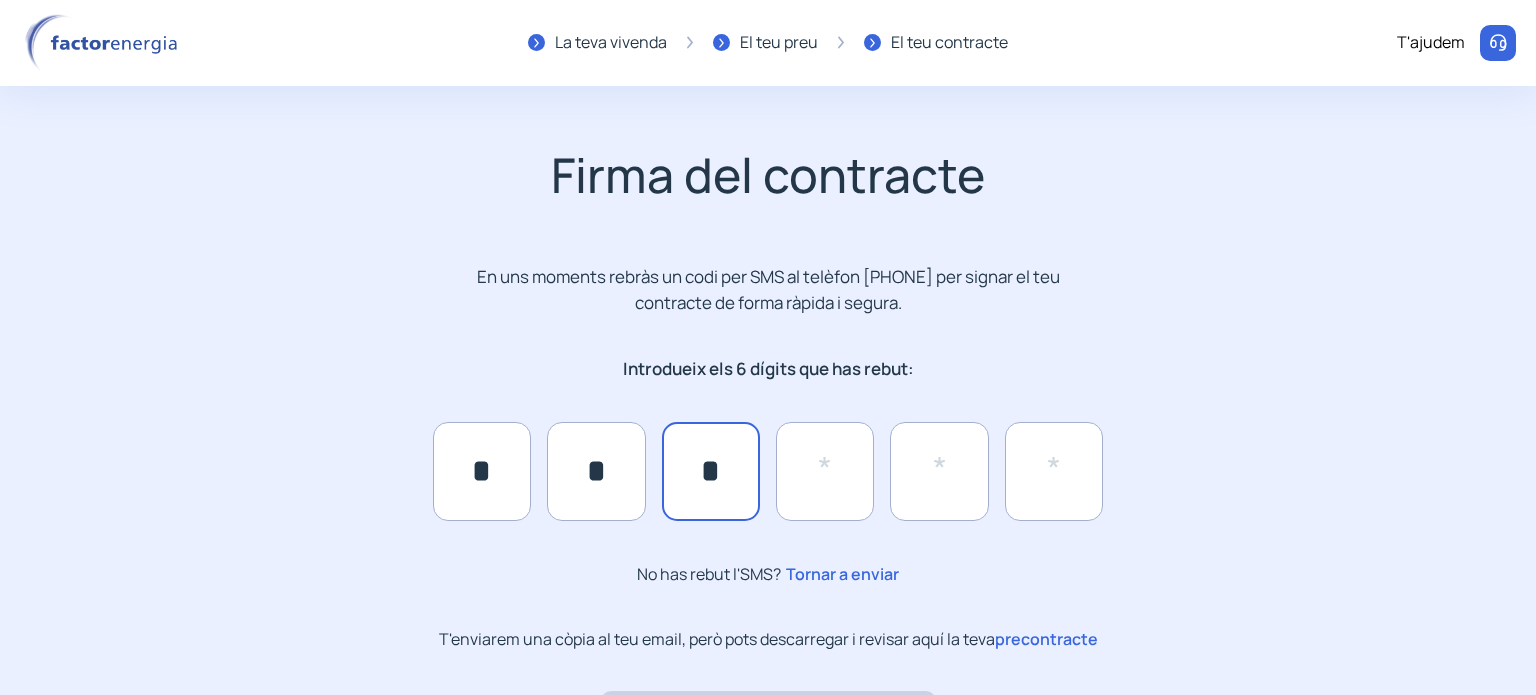 type on "*" 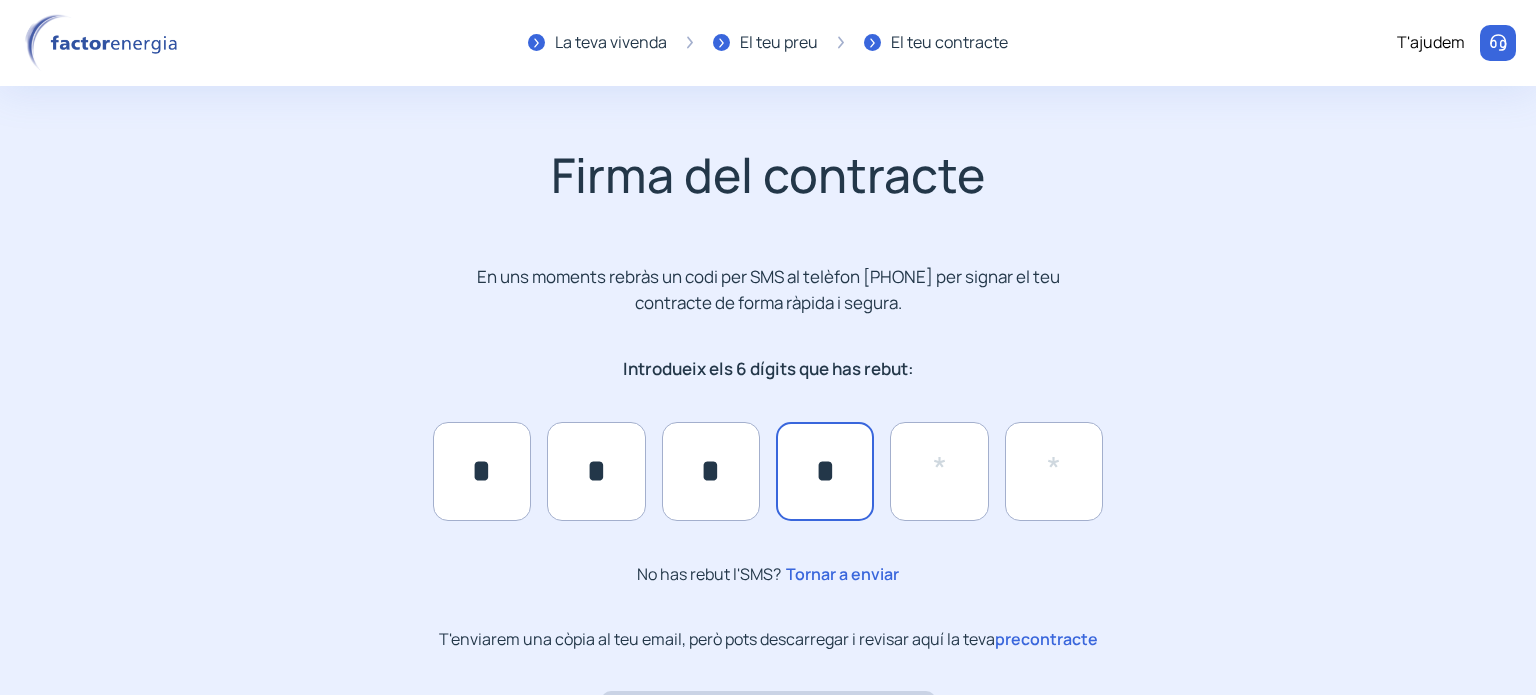 type on "*" 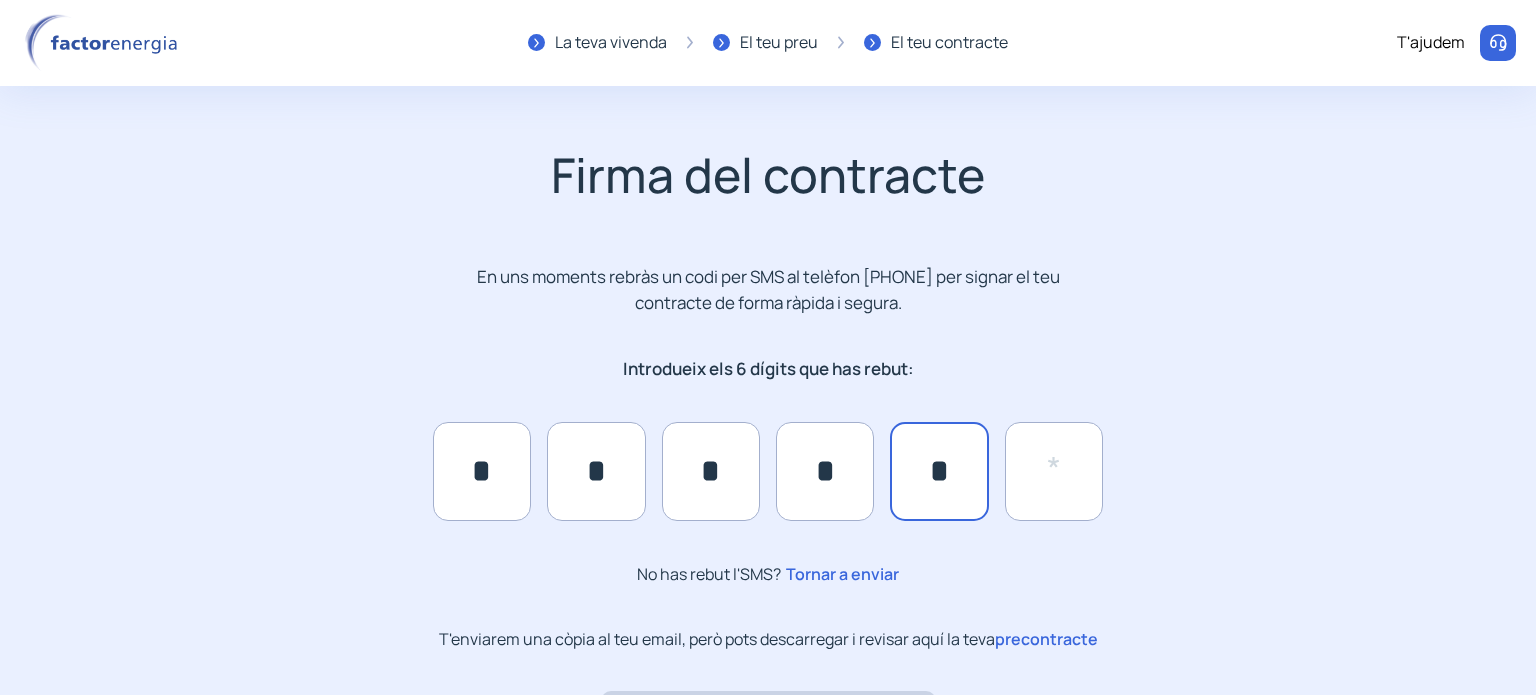 type on "*" 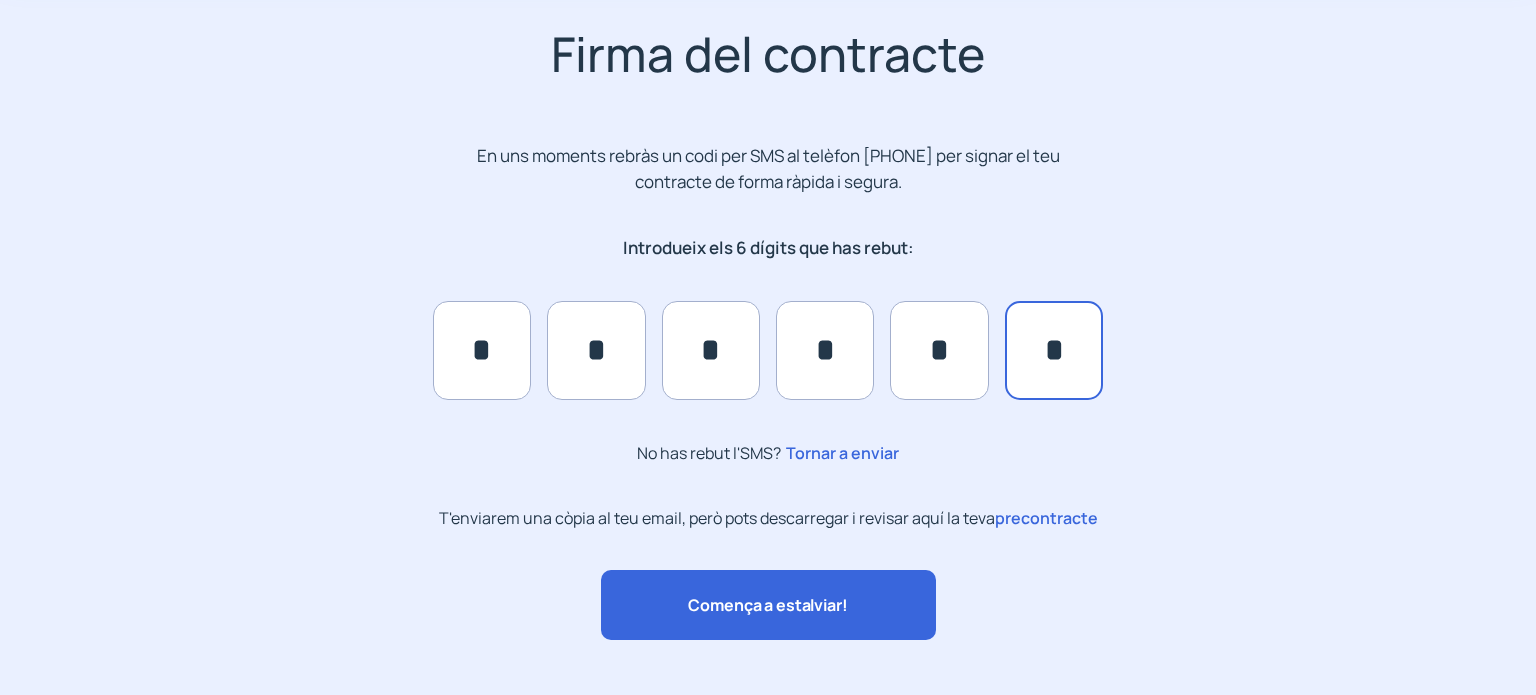 scroll, scrollTop: 156, scrollLeft: 0, axis: vertical 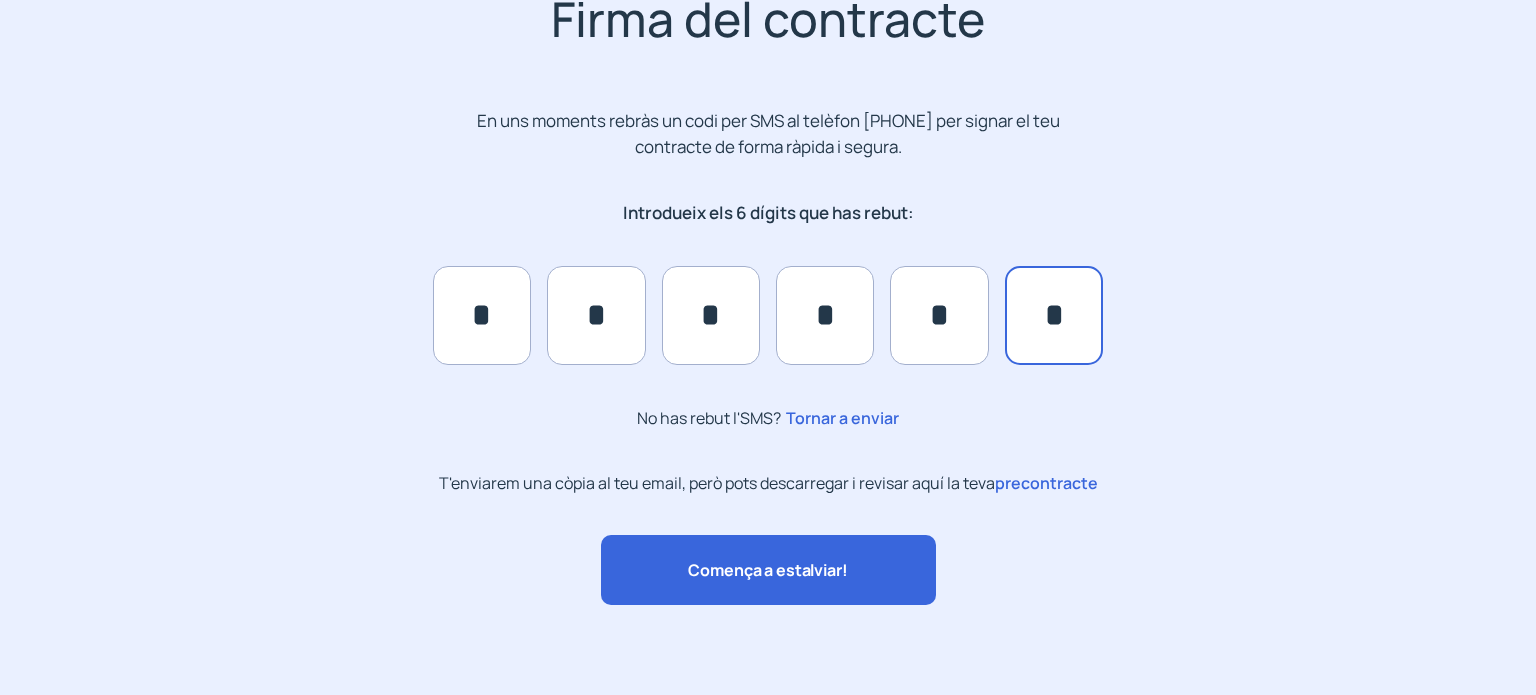 type on "*" 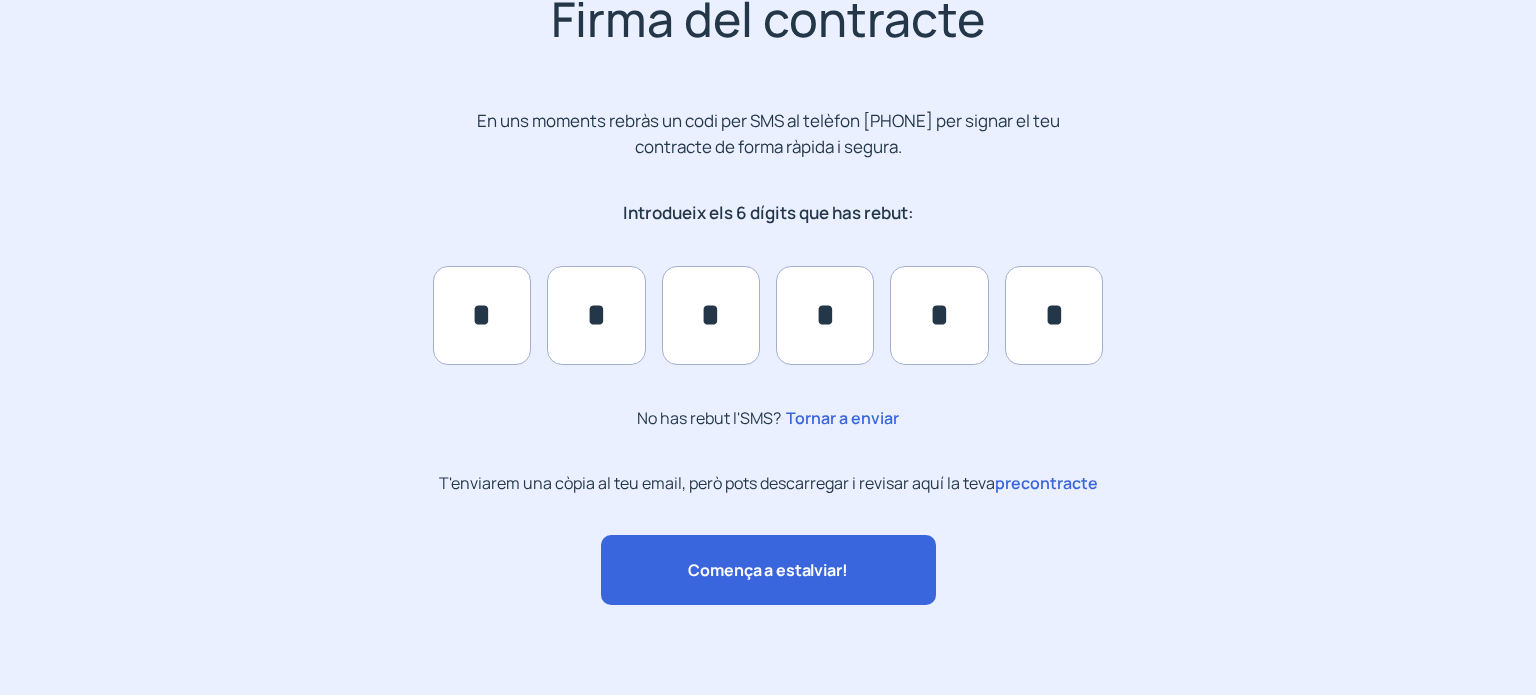 click on "Comença a estalviar!" at bounding box center [767, 570] 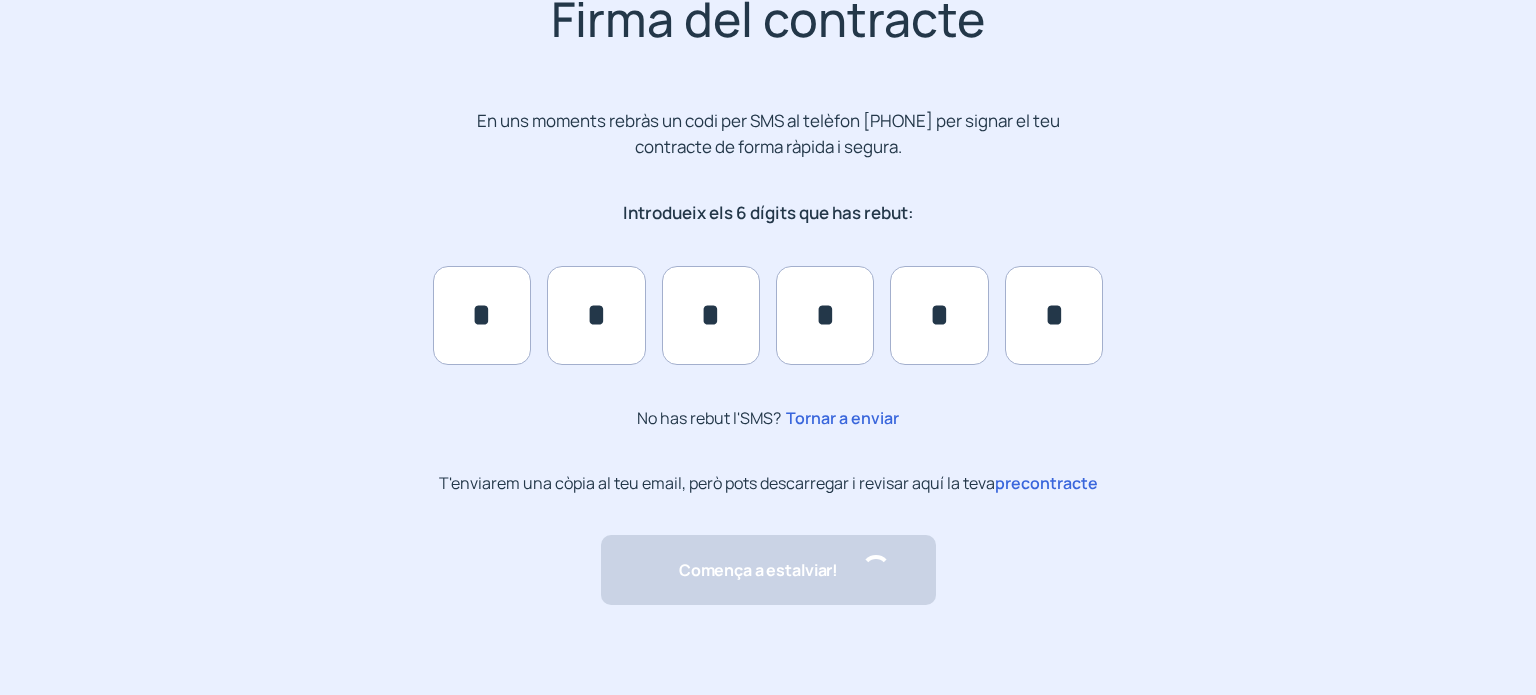 scroll, scrollTop: 0, scrollLeft: 0, axis: both 